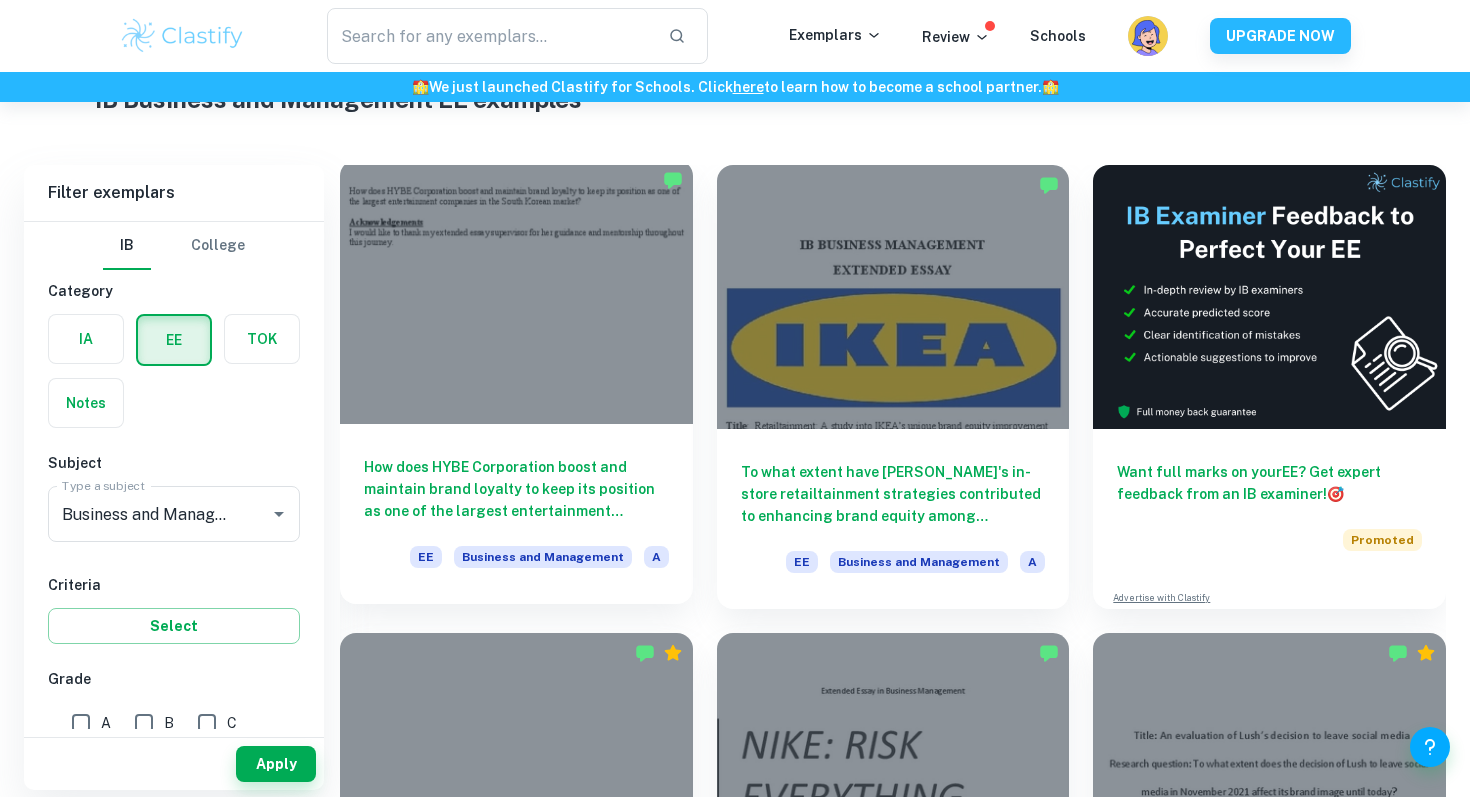 scroll, scrollTop: 97, scrollLeft: 0, axis: vertical 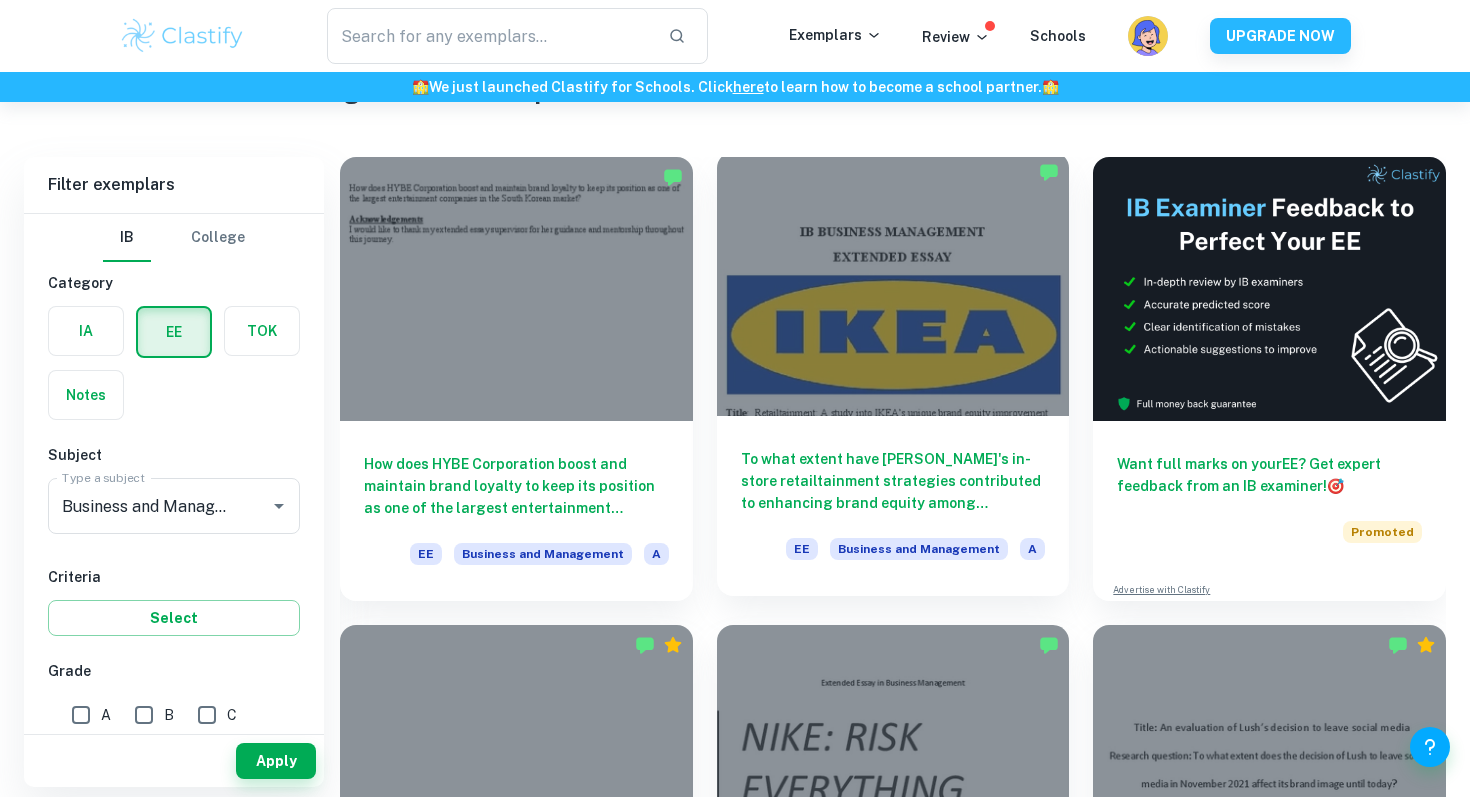 click at bounding box center (893, 284) 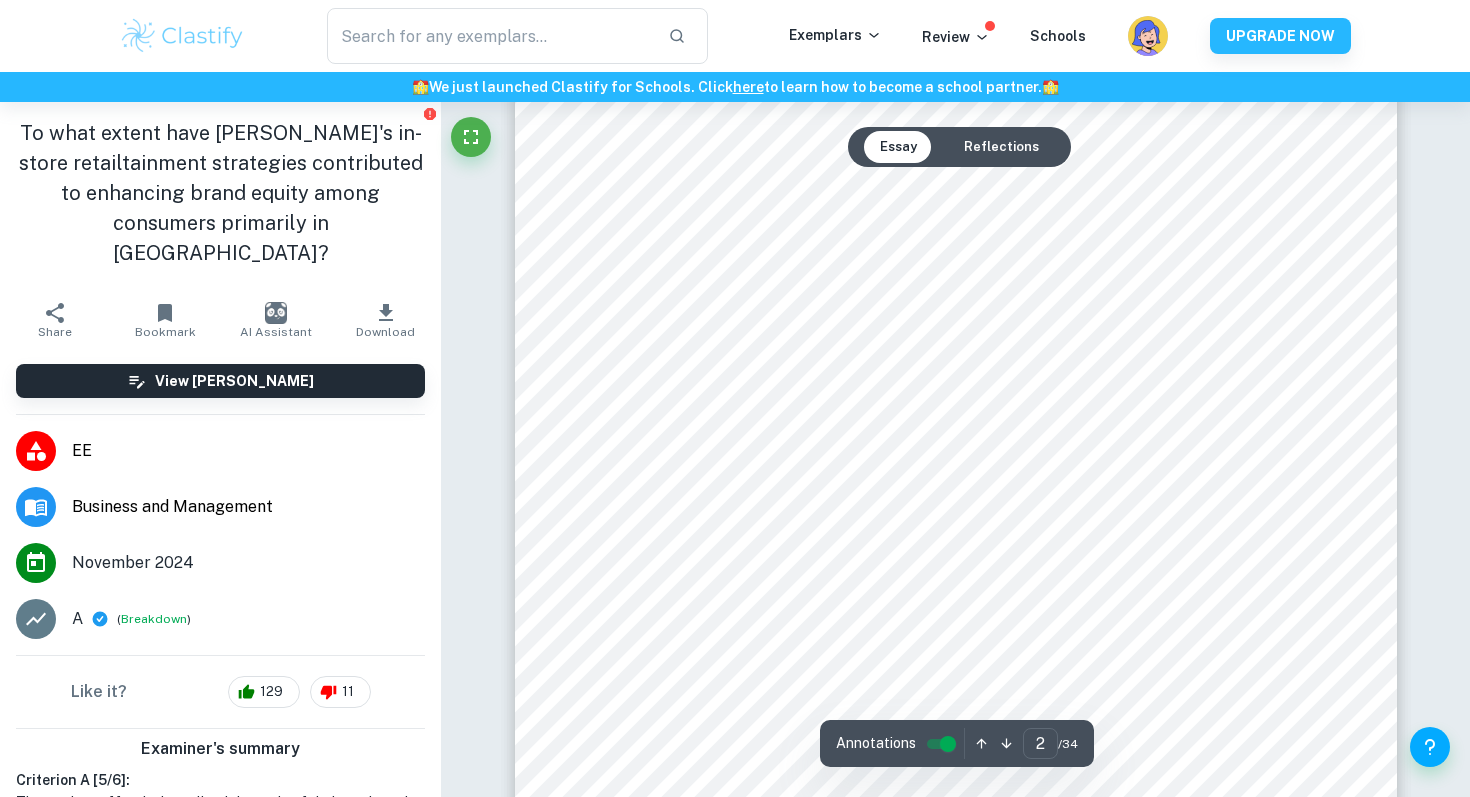 scroll, scrollTop: 1530, scrollLeft: 0, axis: vertical 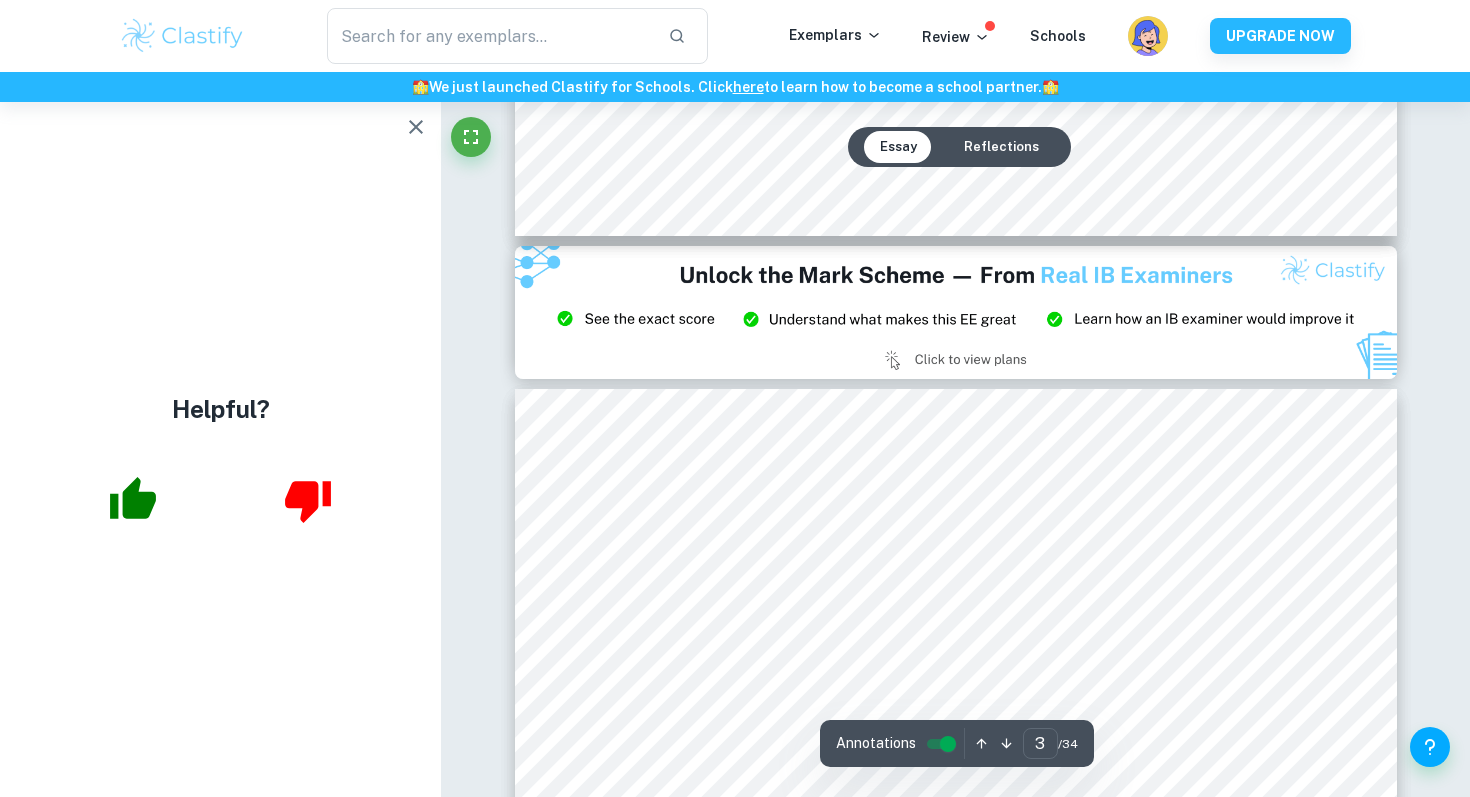 type on "2" 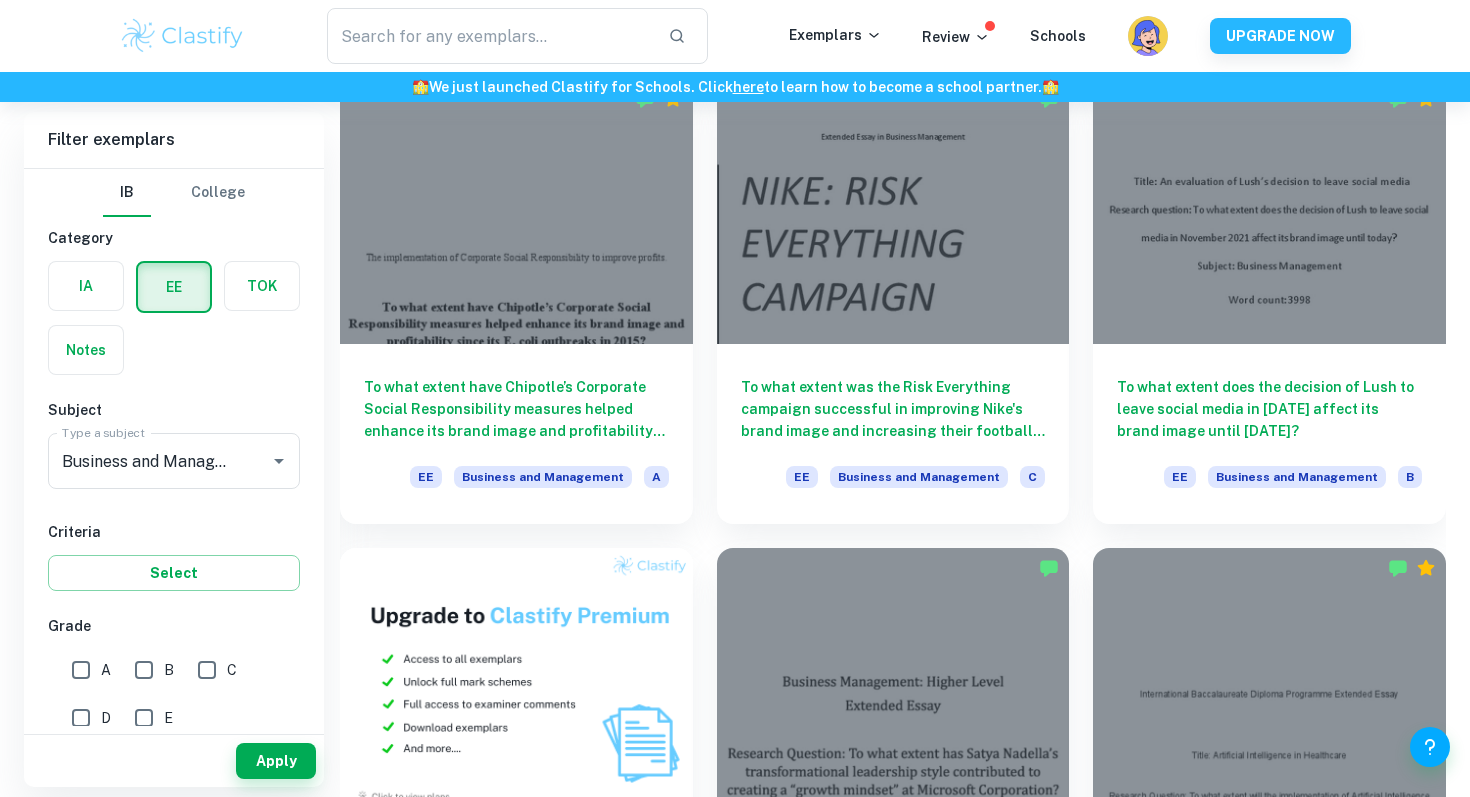 scroll, scrollTop: 753, scrollLeft: 0, axis: vertical 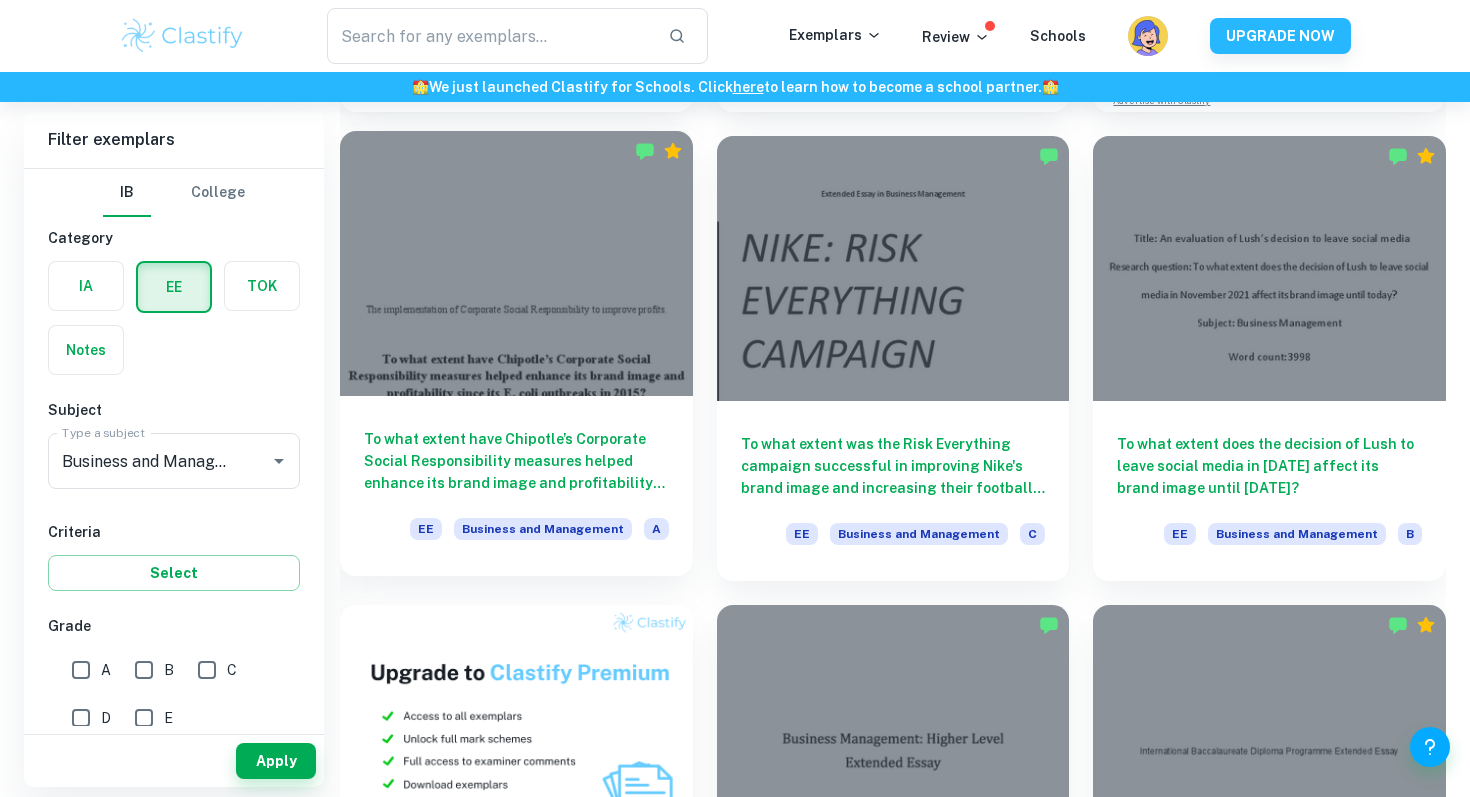 click at bounding box center [516, 263] 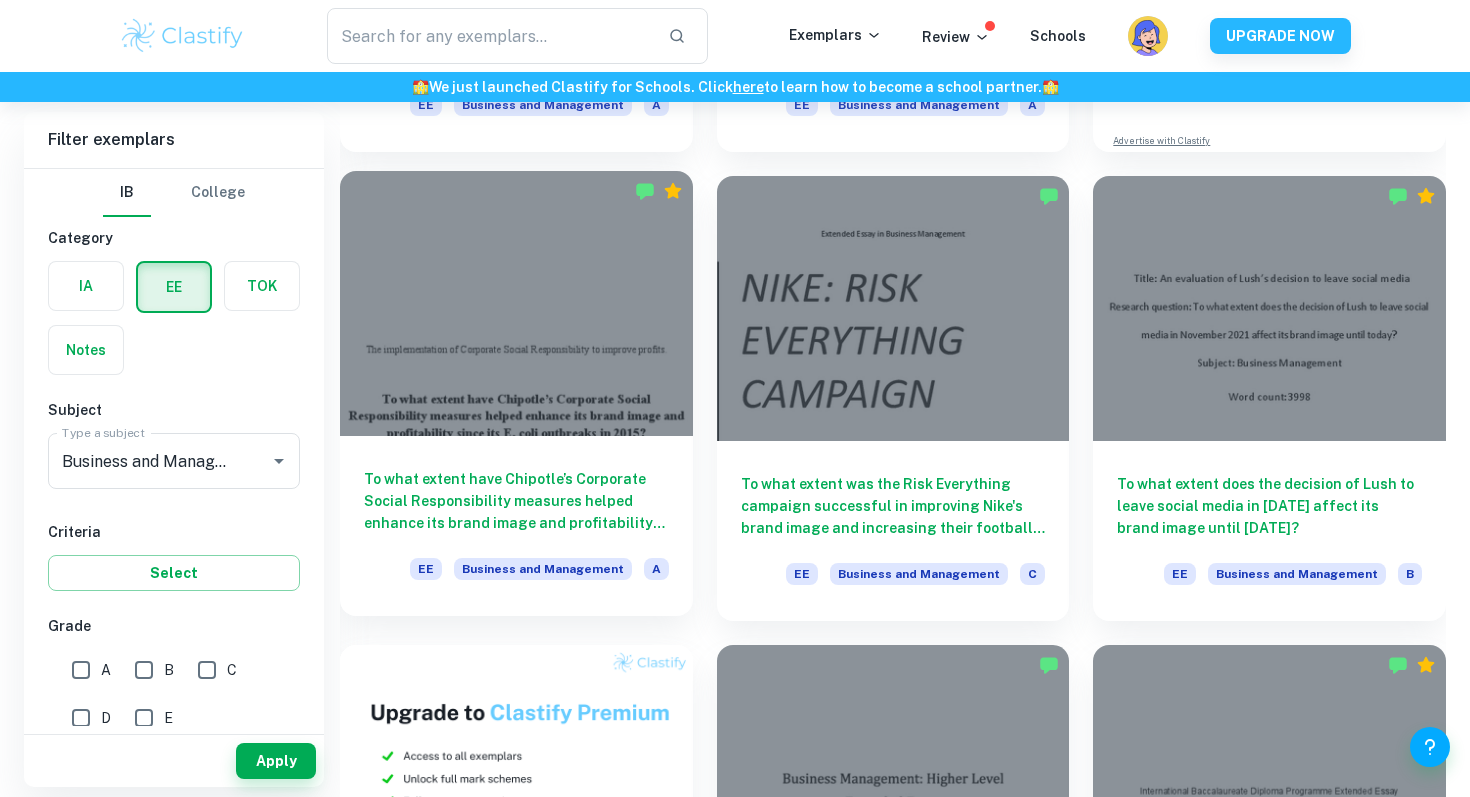 scroll, scrollTop: 539, scrollLeft: 0, axis: vertical 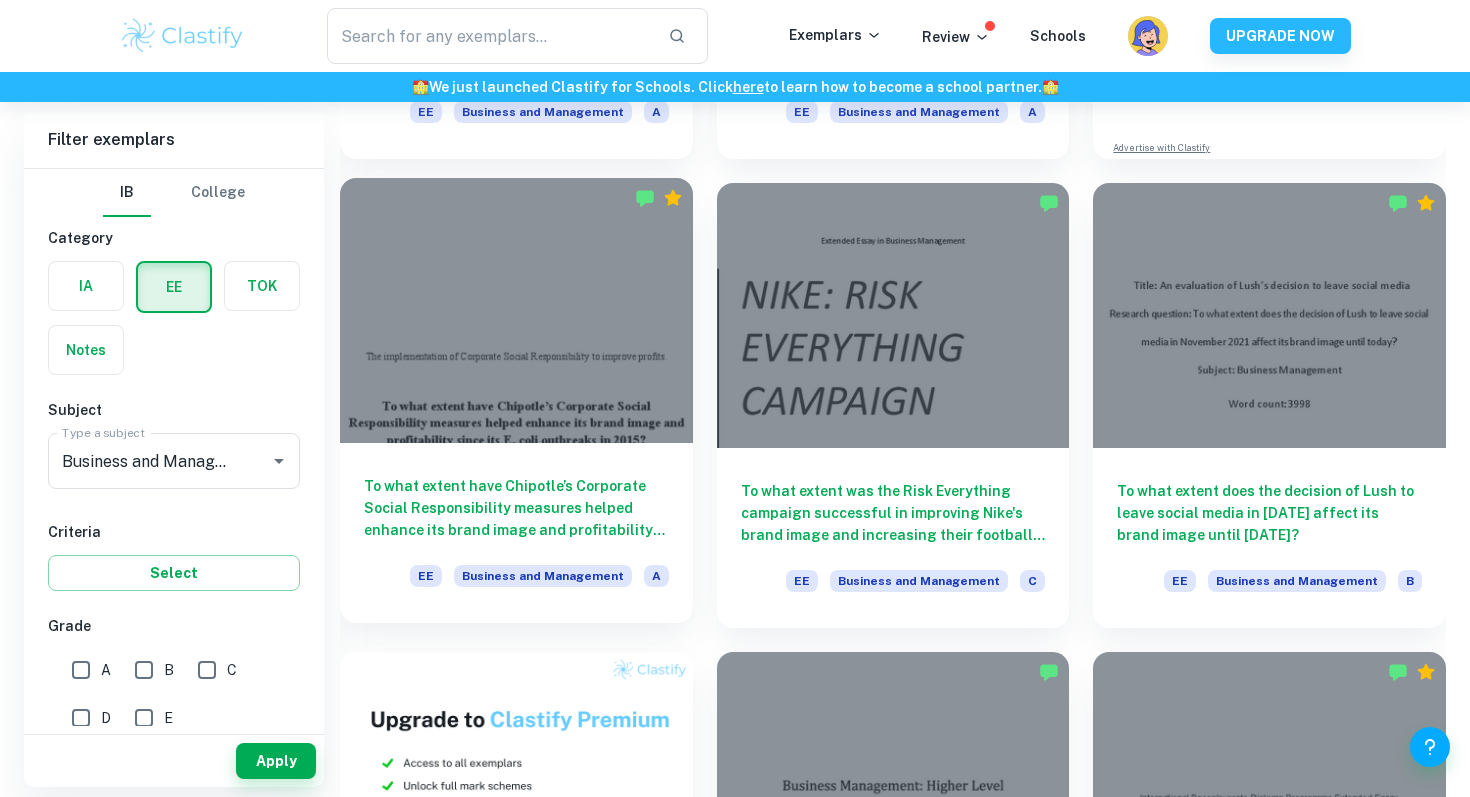 click at bounding box center (516, 310) 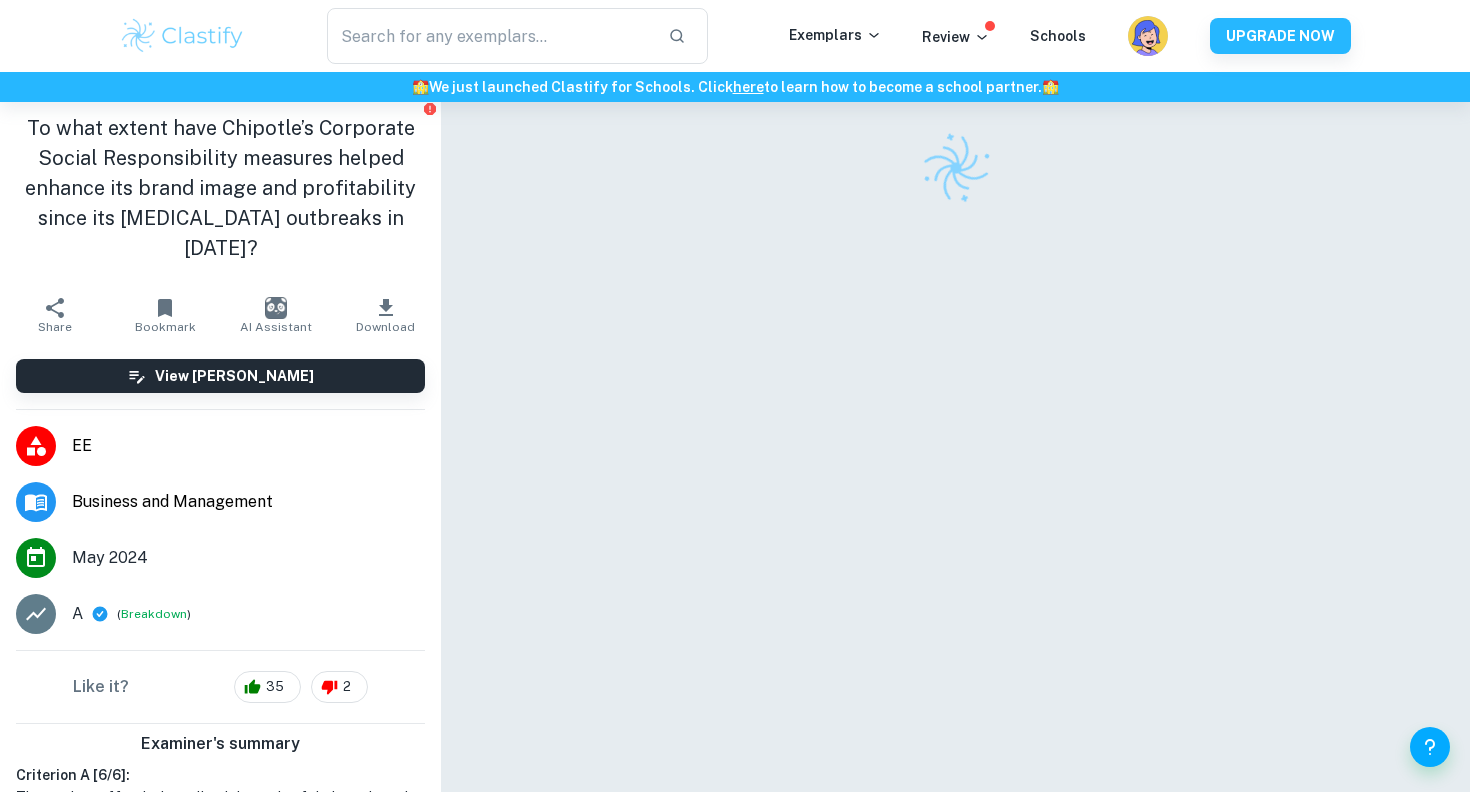 scroll, scrollTop: 65, scrollLeft: 0, axis: vertical 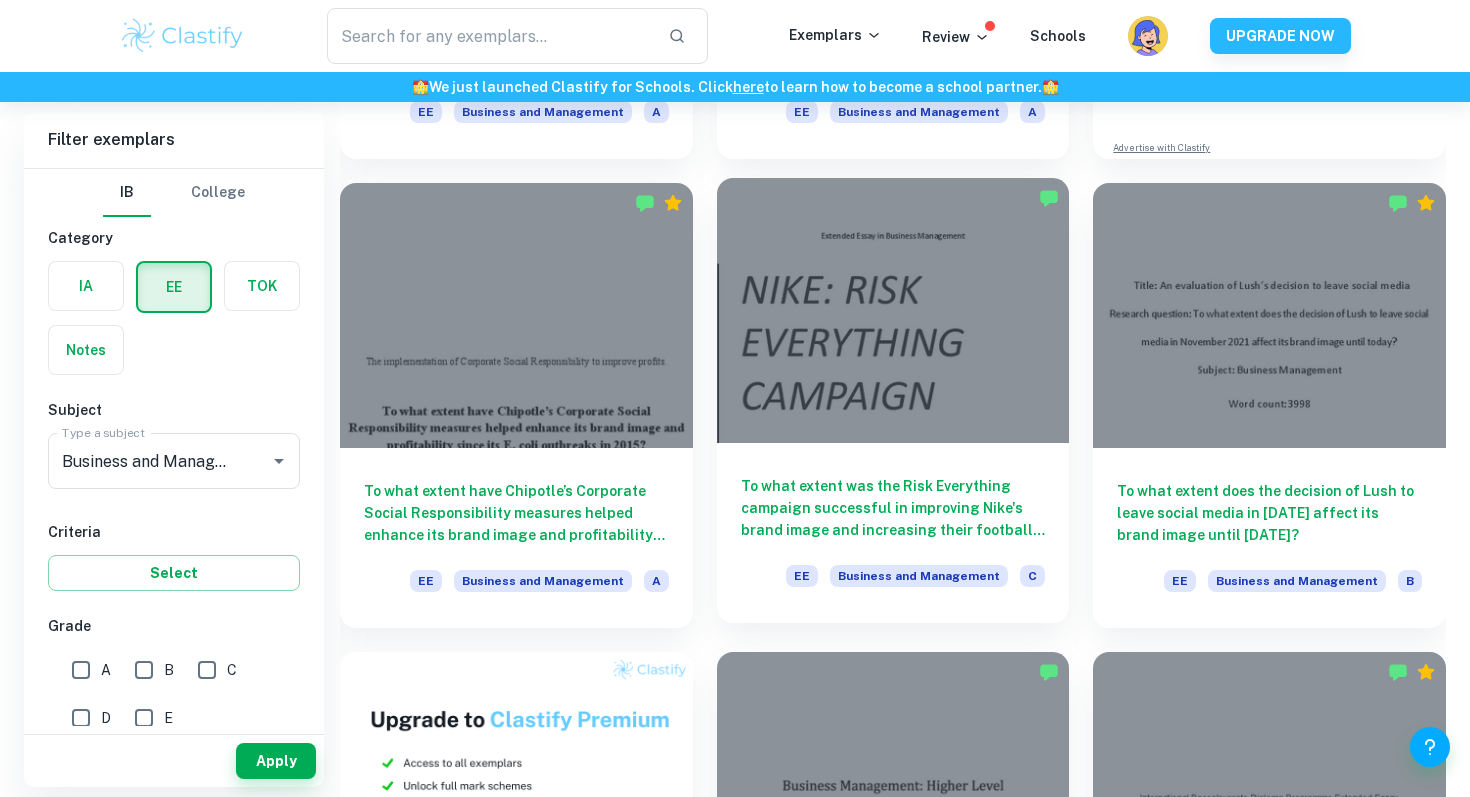click at bounding box center (893, 310) 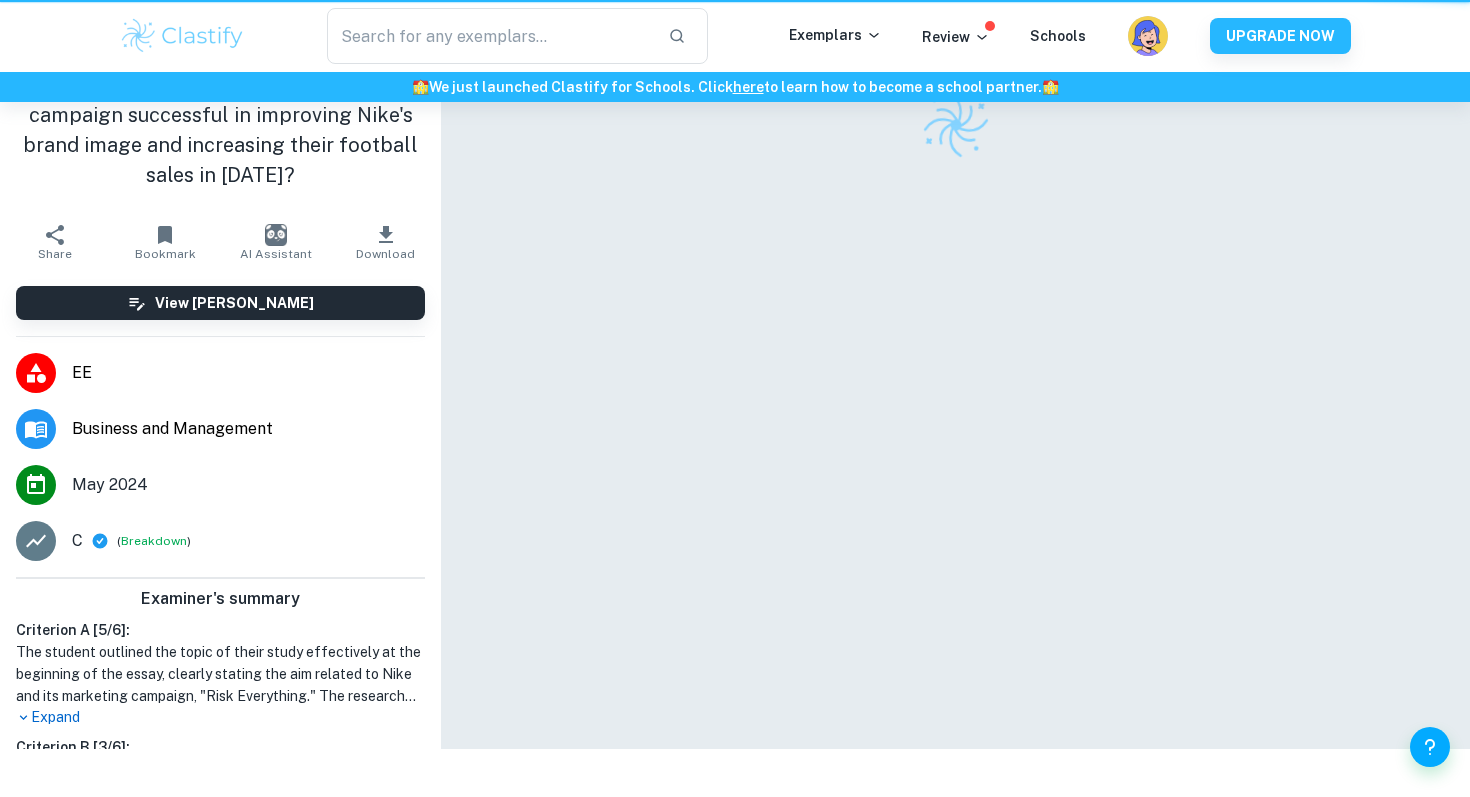 scroll, scrollTop: 0, scrollLeft: 0, axis: both 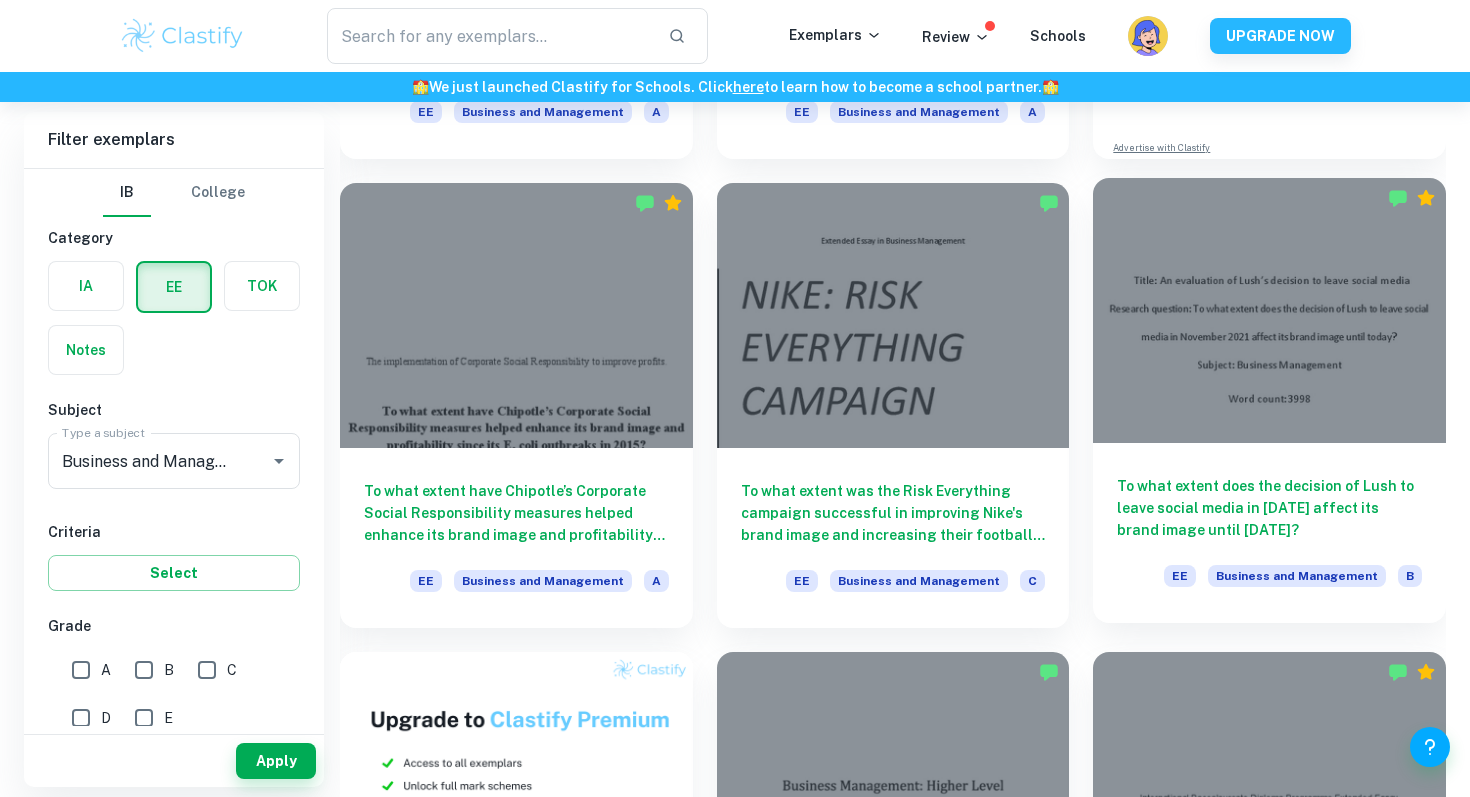 click at bounding box center [1269, 310] 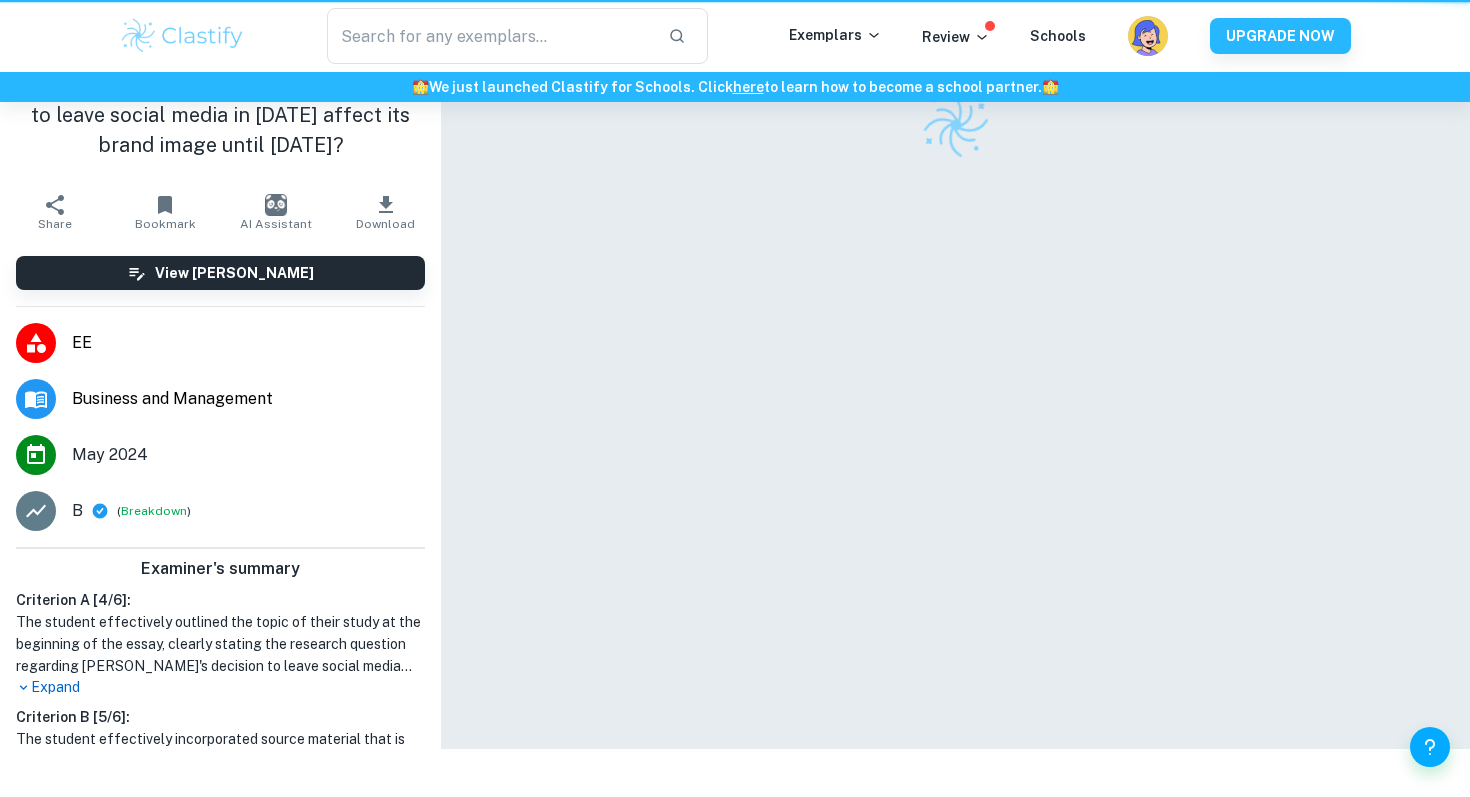 scroll, scrollTop: 0, scrollLeft: 0, axis: both 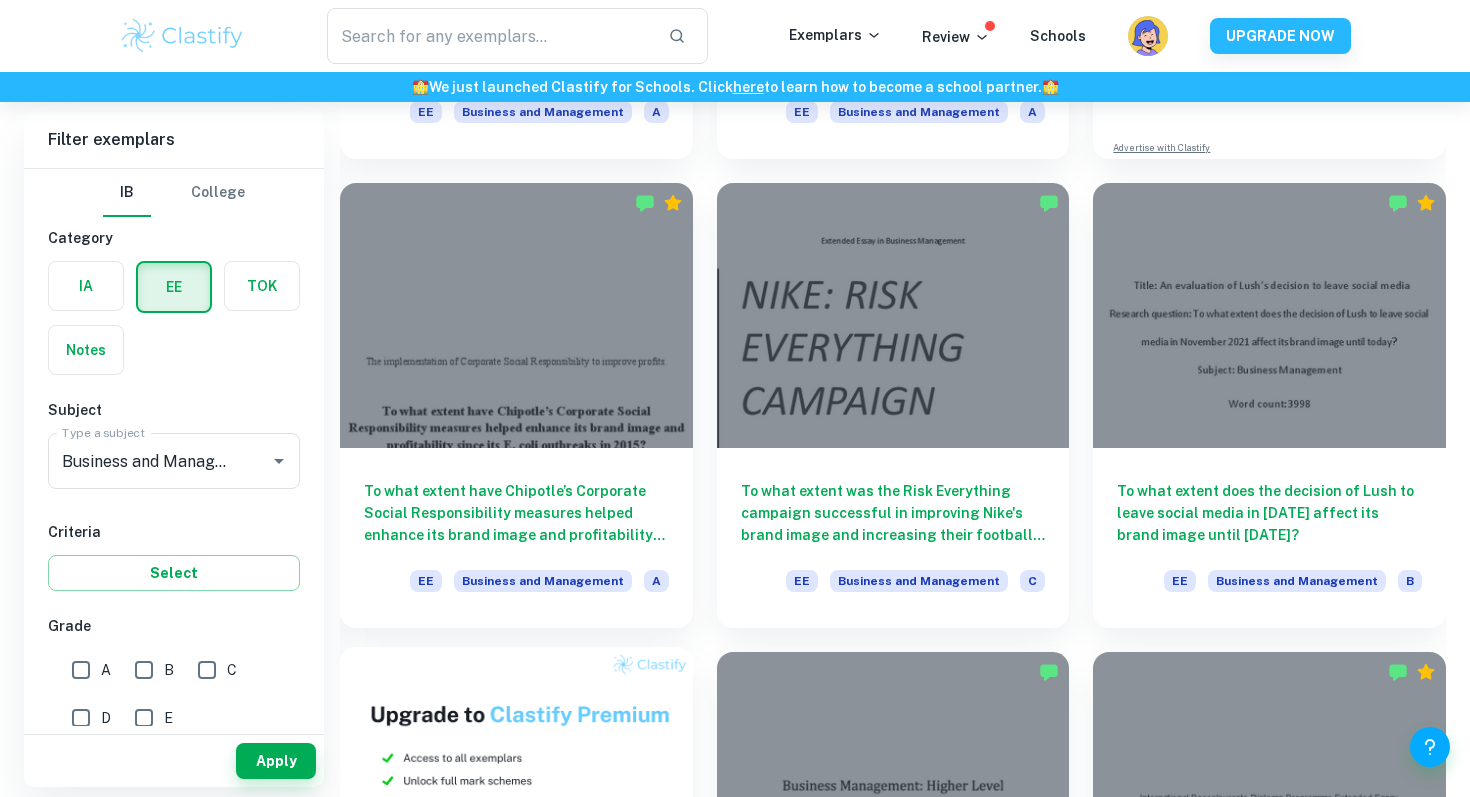 click at bounding box center [516, 779] 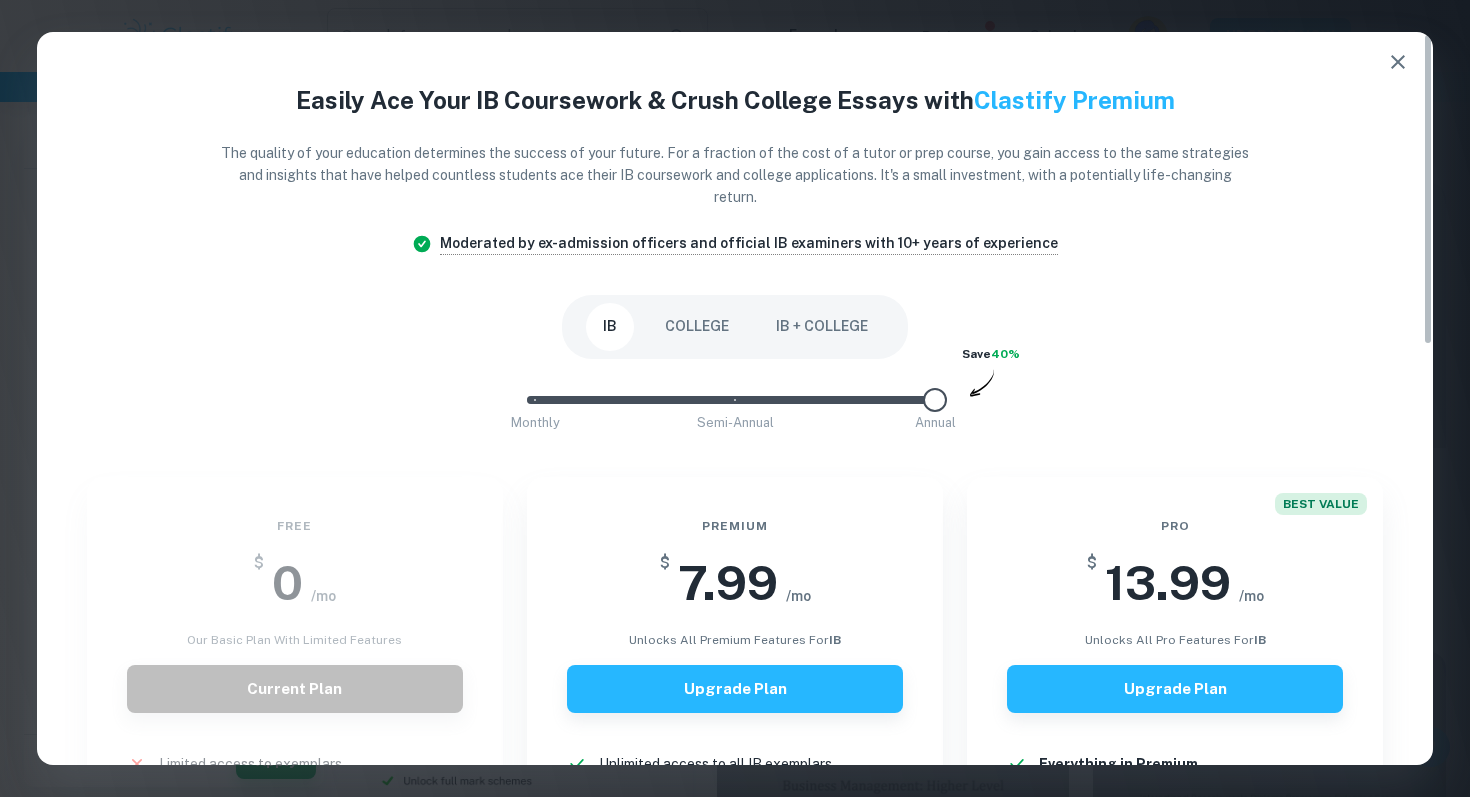 scroll, scrollTop: 6, scrollLeft: 0, axis: vertical 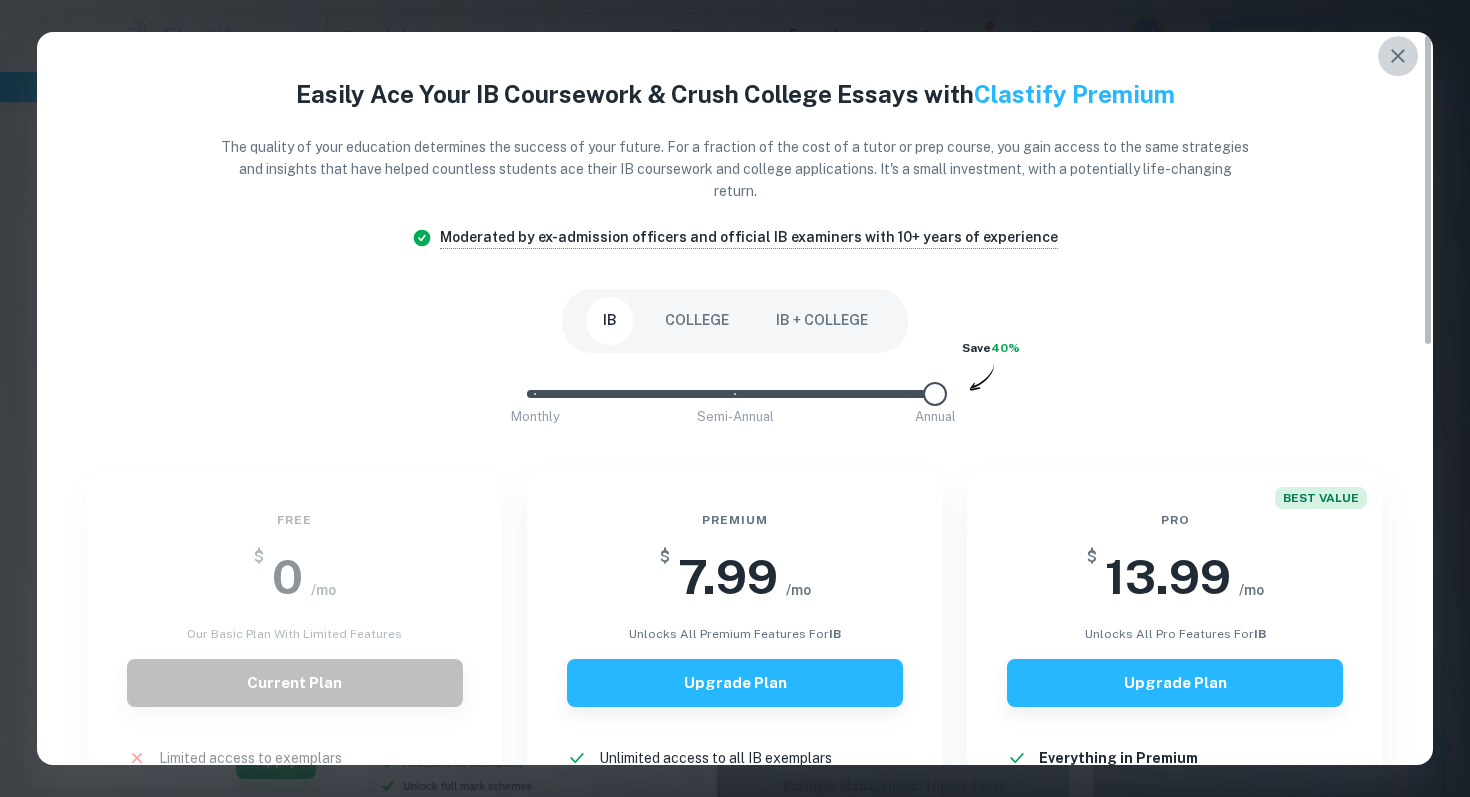 click at bounding box center [1398, 56] 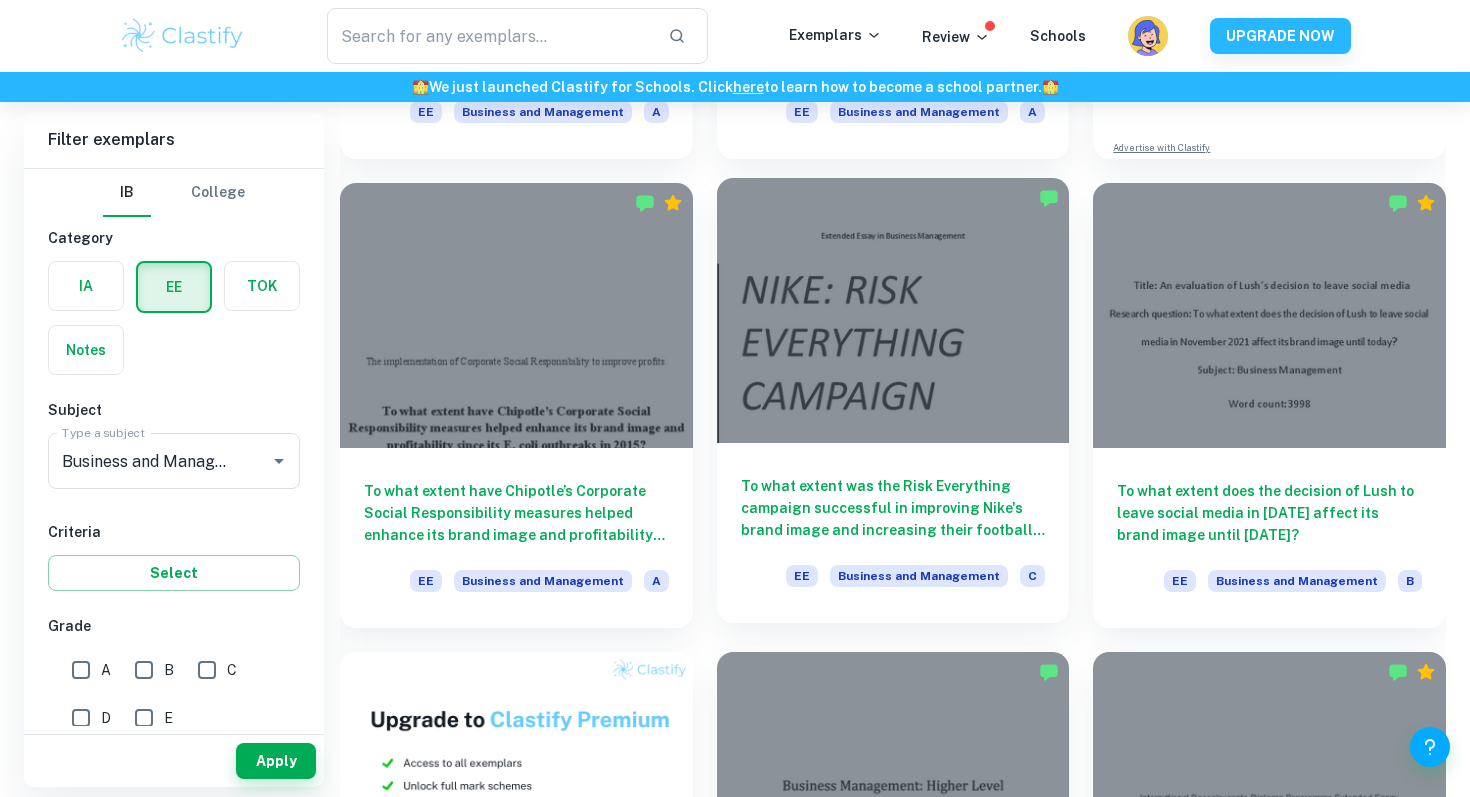 scroll, scrollTop: 1021, scrollLeft: 0, axis: vertical 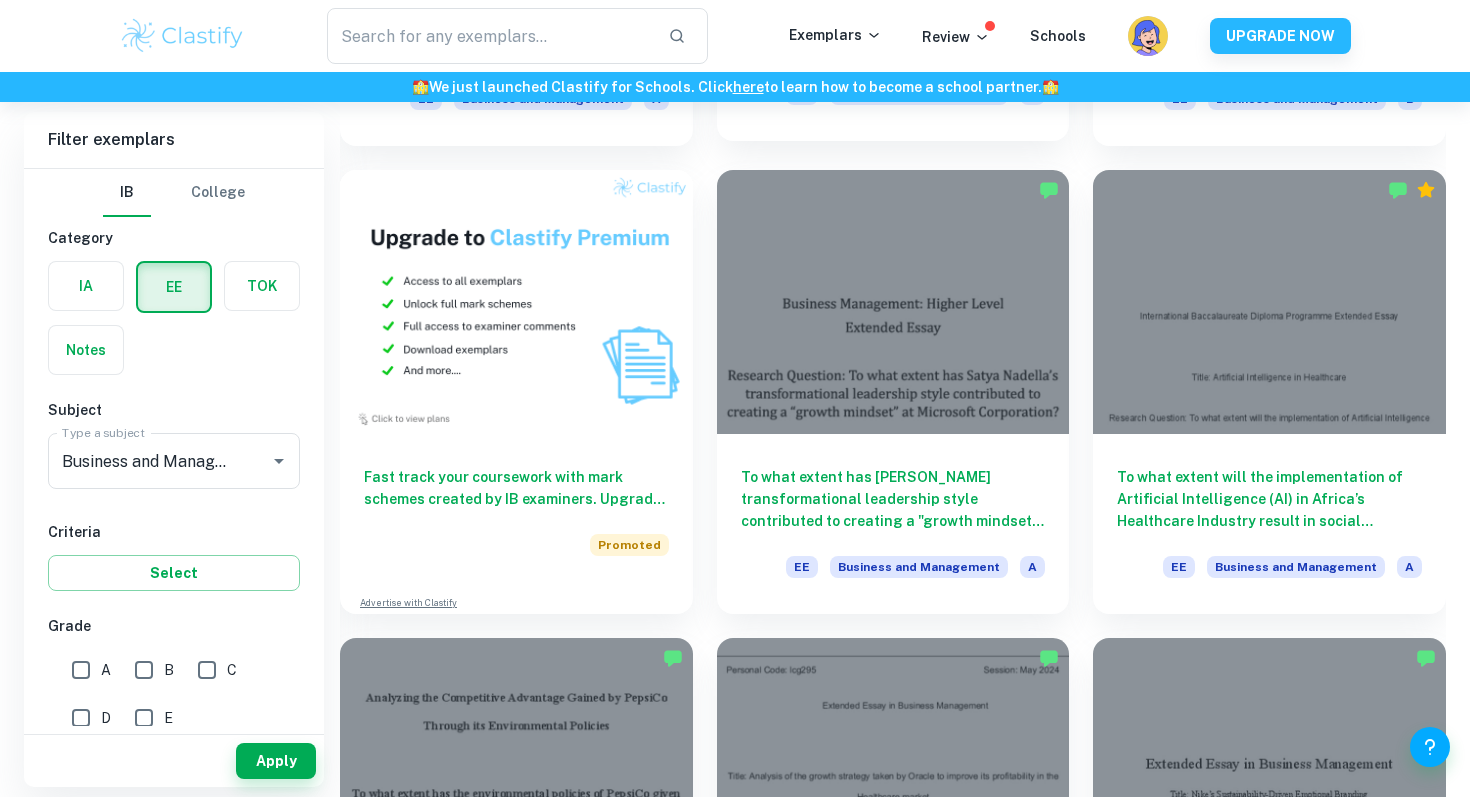 click on "To what extent has [PERSON_NAME] transformational leadership style contributed to creating a "growth mindset" at Microsoft Corporation? EE Business and Management A" at bounding box center [893, 524] 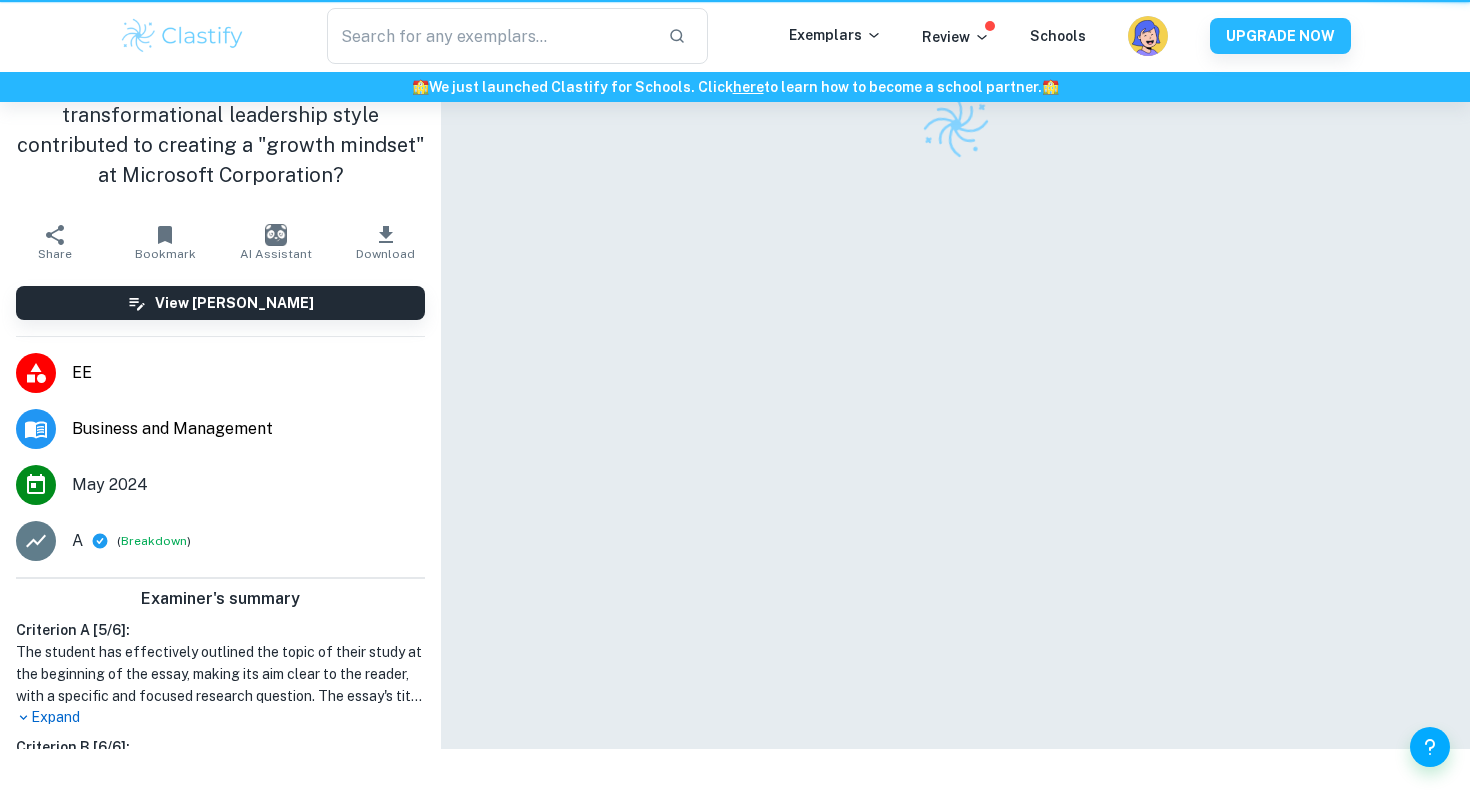 scroll, scrollTop: 0, scrollLeft: 0, axis: both 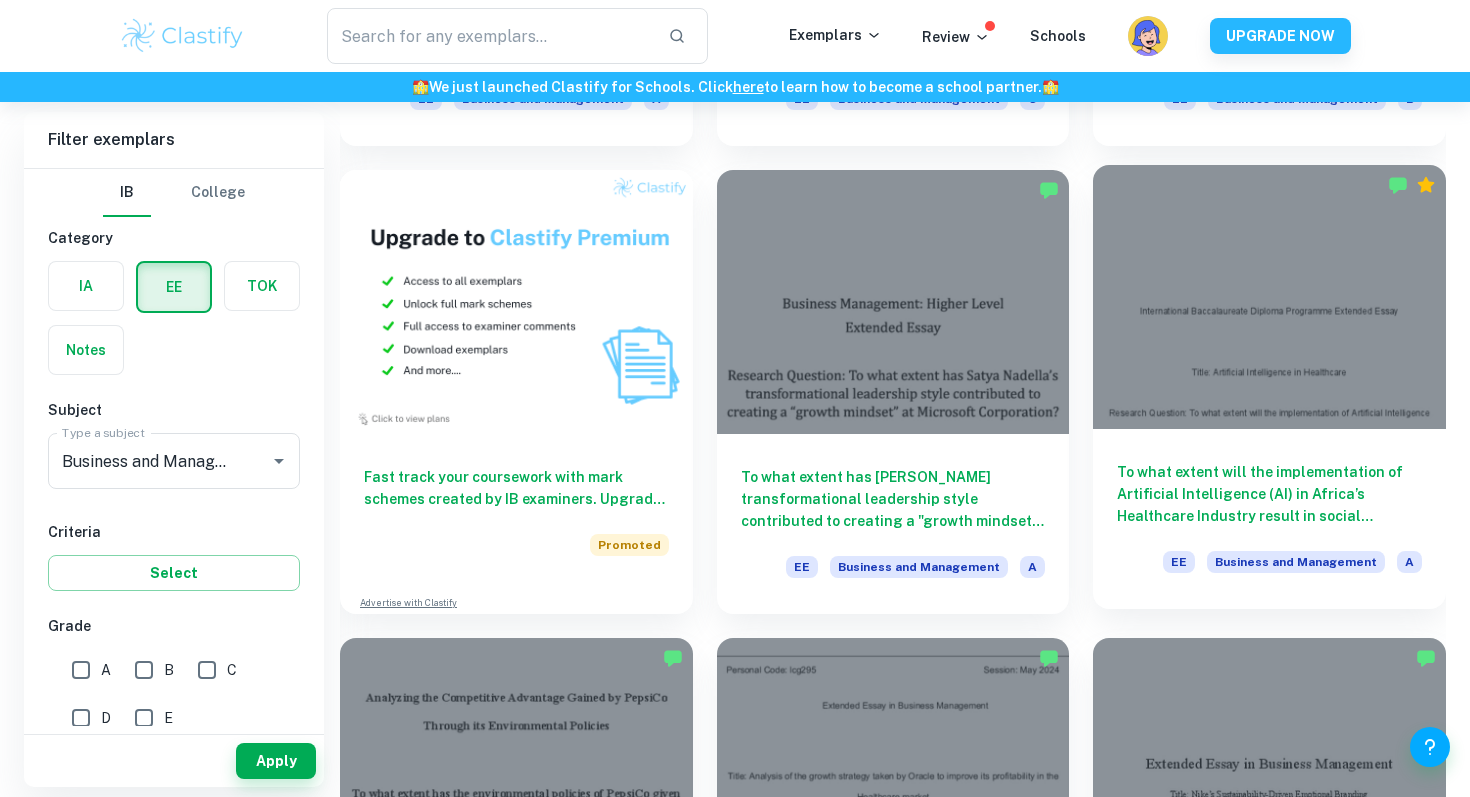 click at bounding box center [1269, 297] 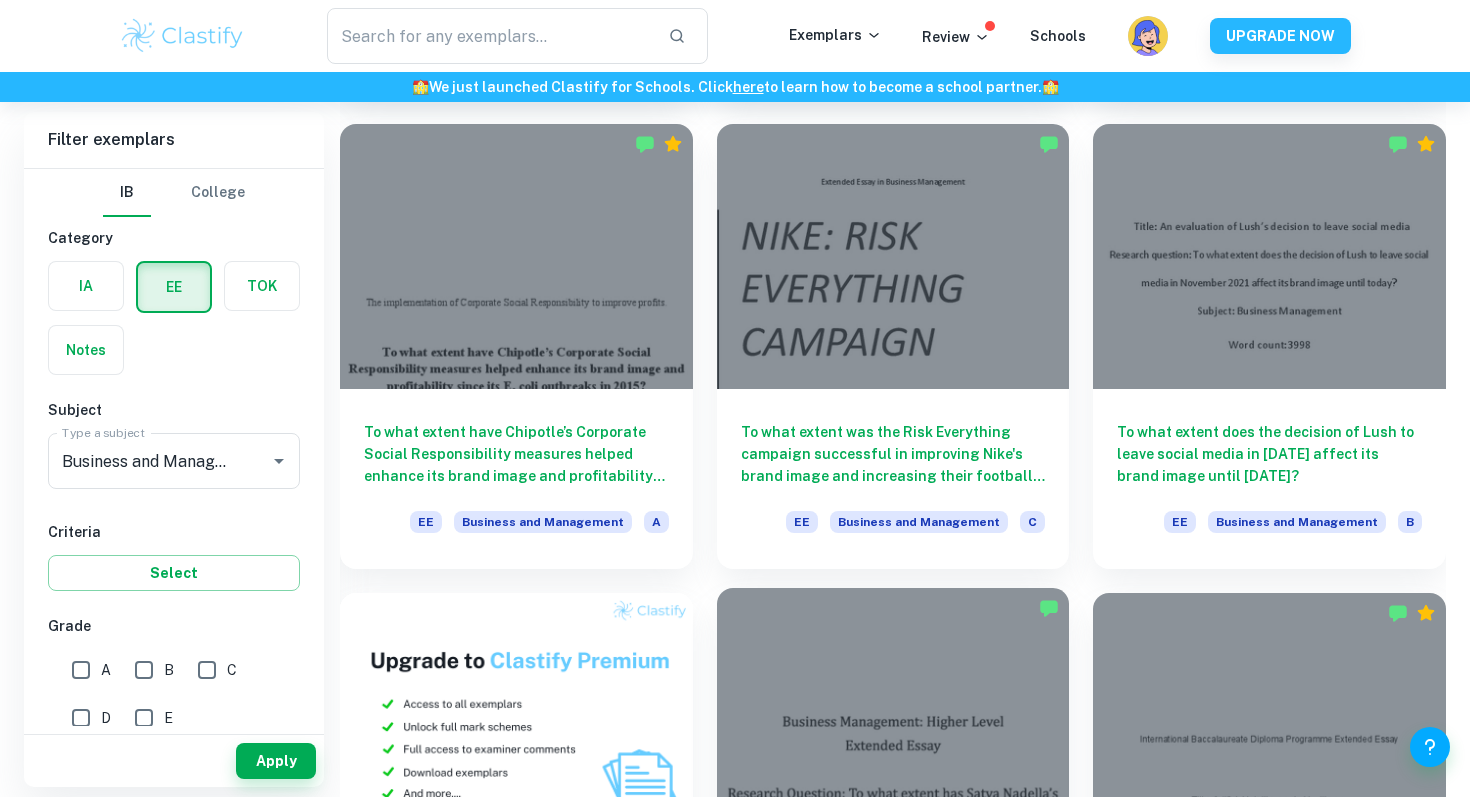 scroll, scrollTop: 596, scrollLeft: 0, axis: vertical 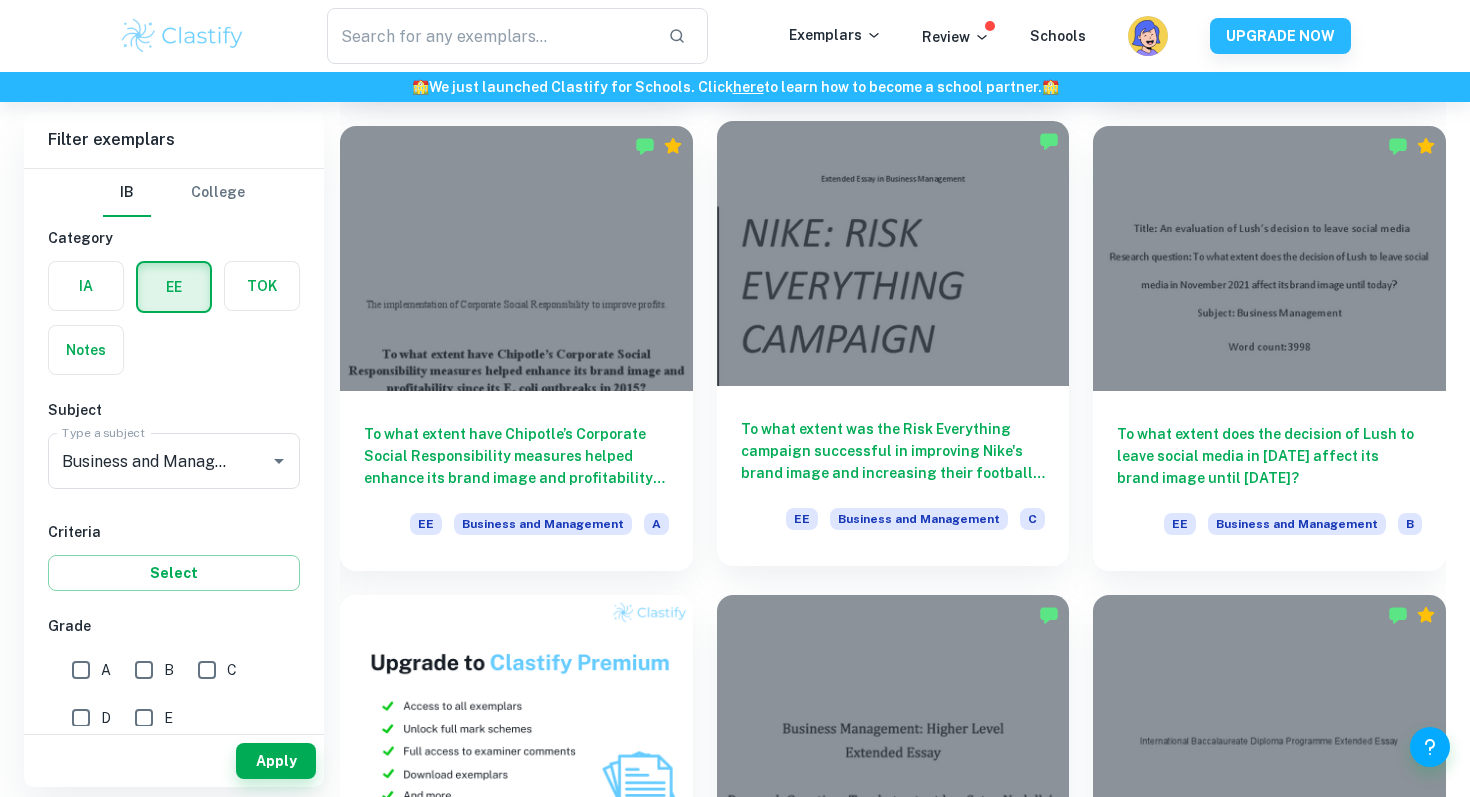 click at bounding box center (893, 253) 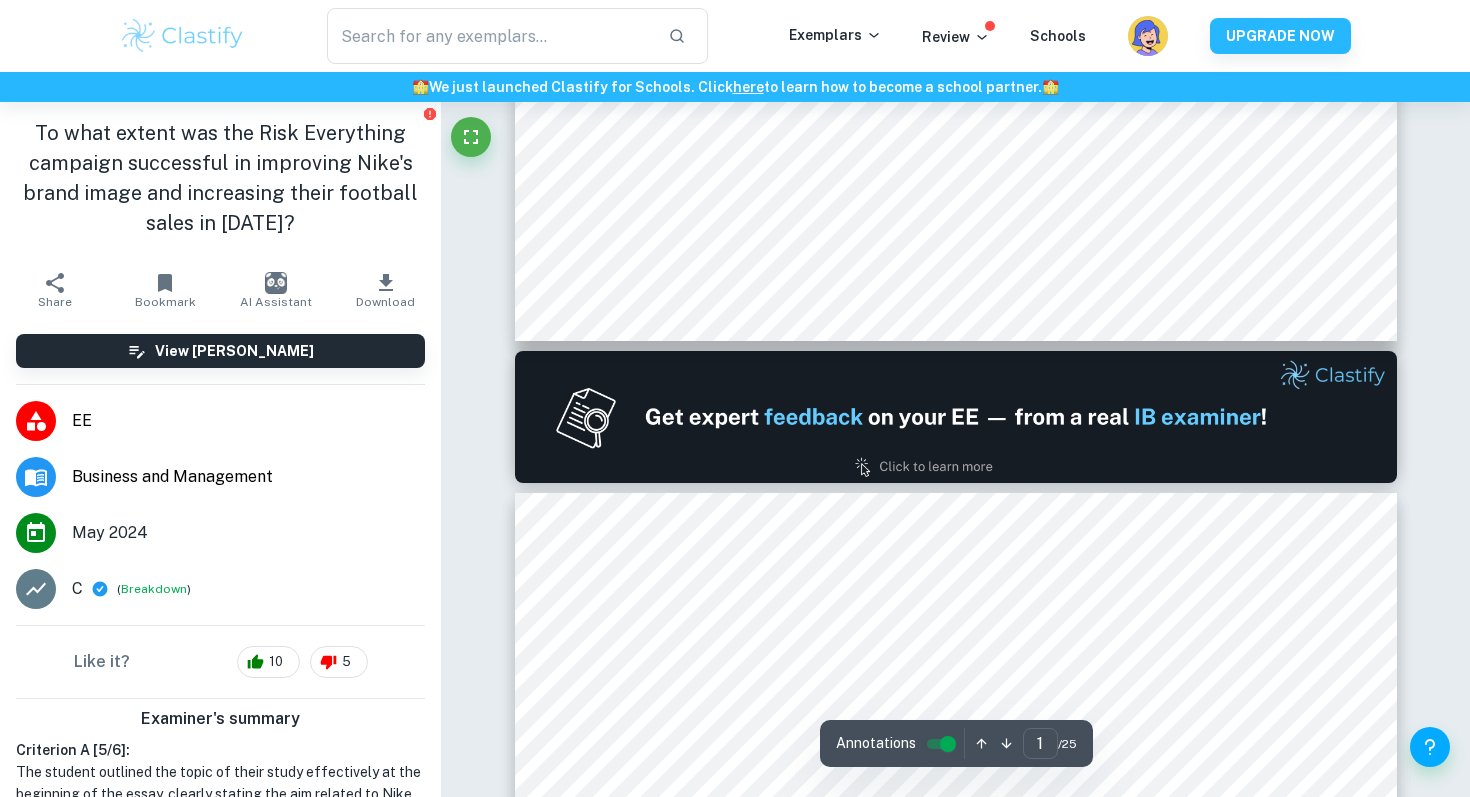 scroll, scrollTop: 0, scrollLeft: 0, axis: both 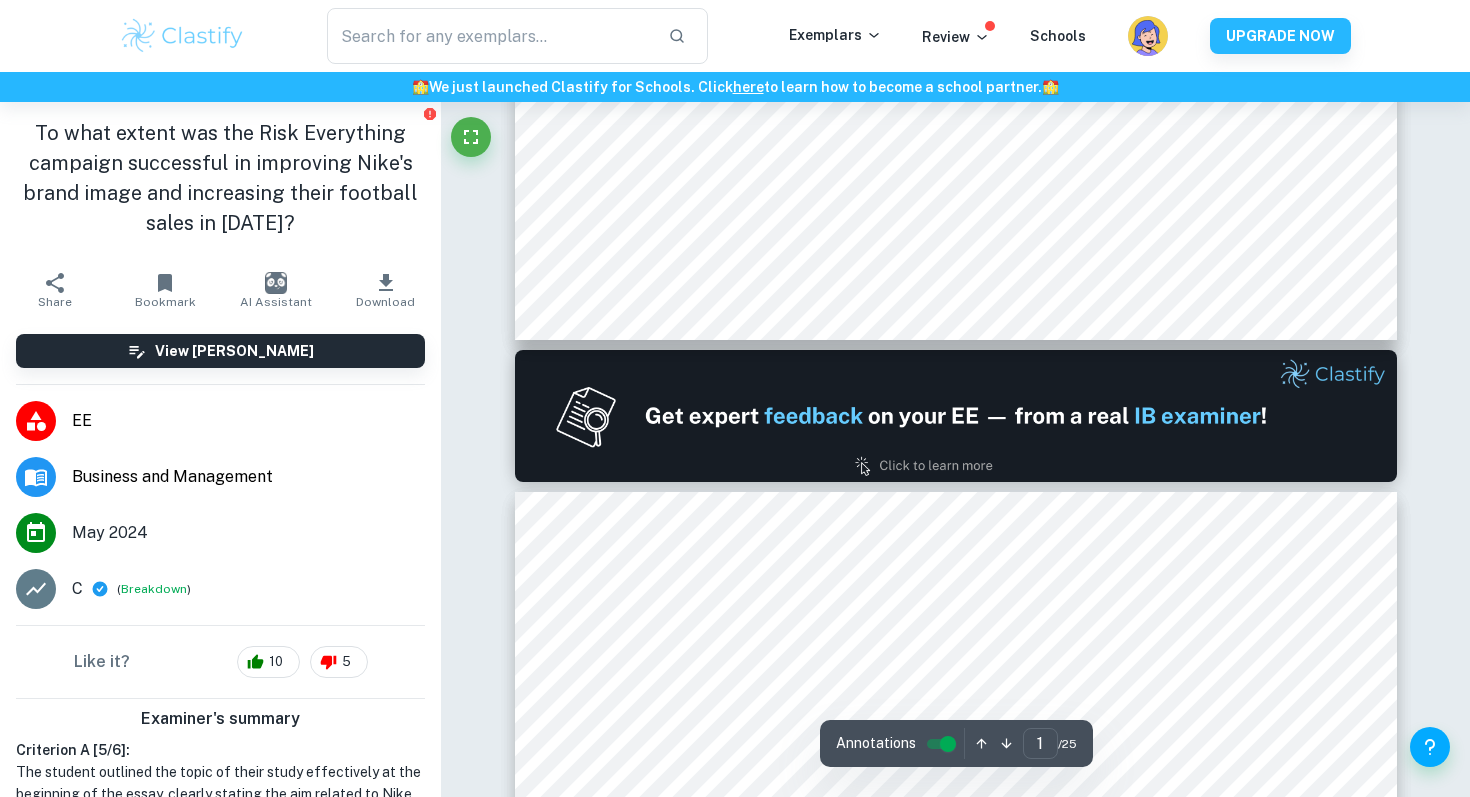 type on "2" 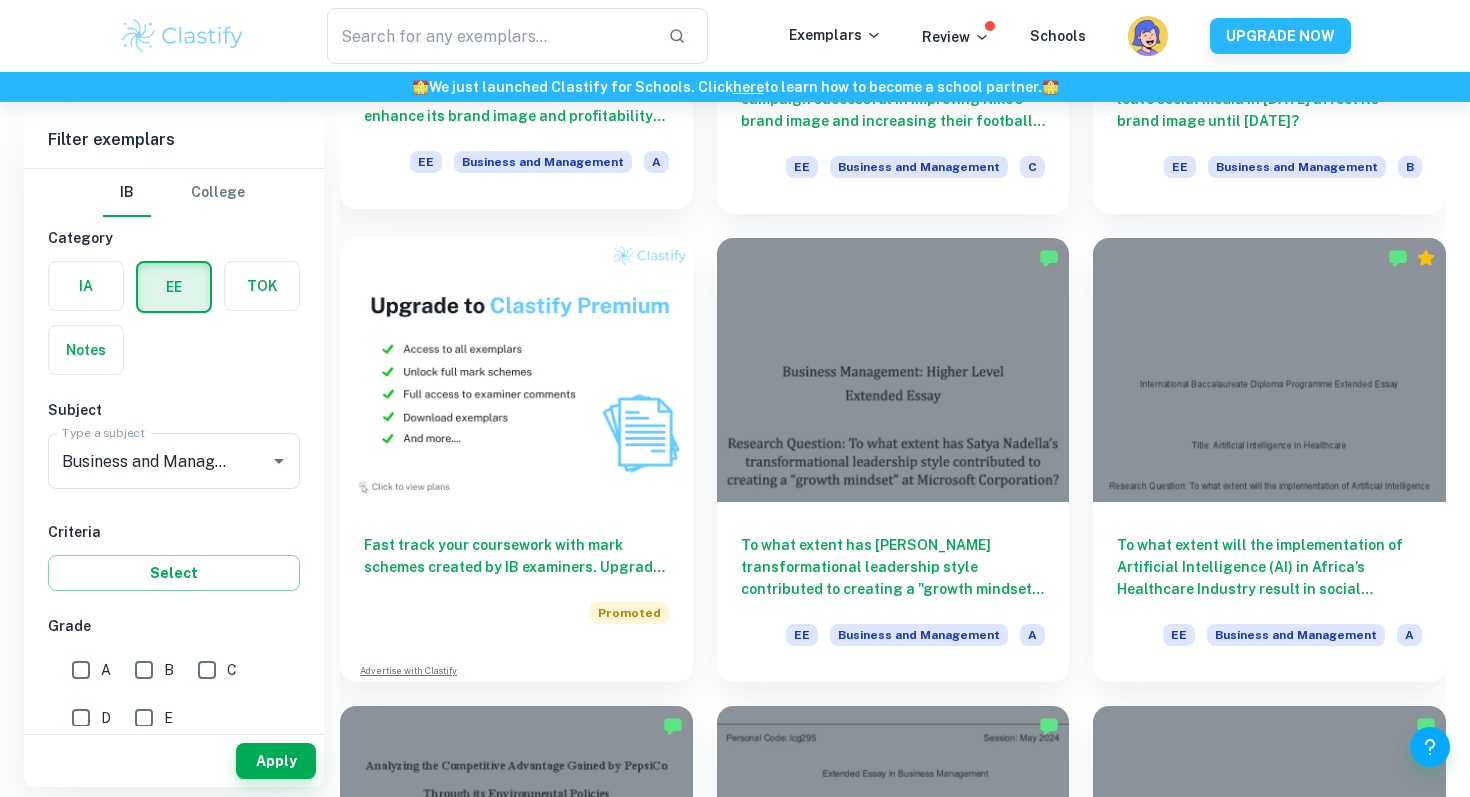 scroll, scrollTop: 735, scrollLeft: 0, axis: vertical 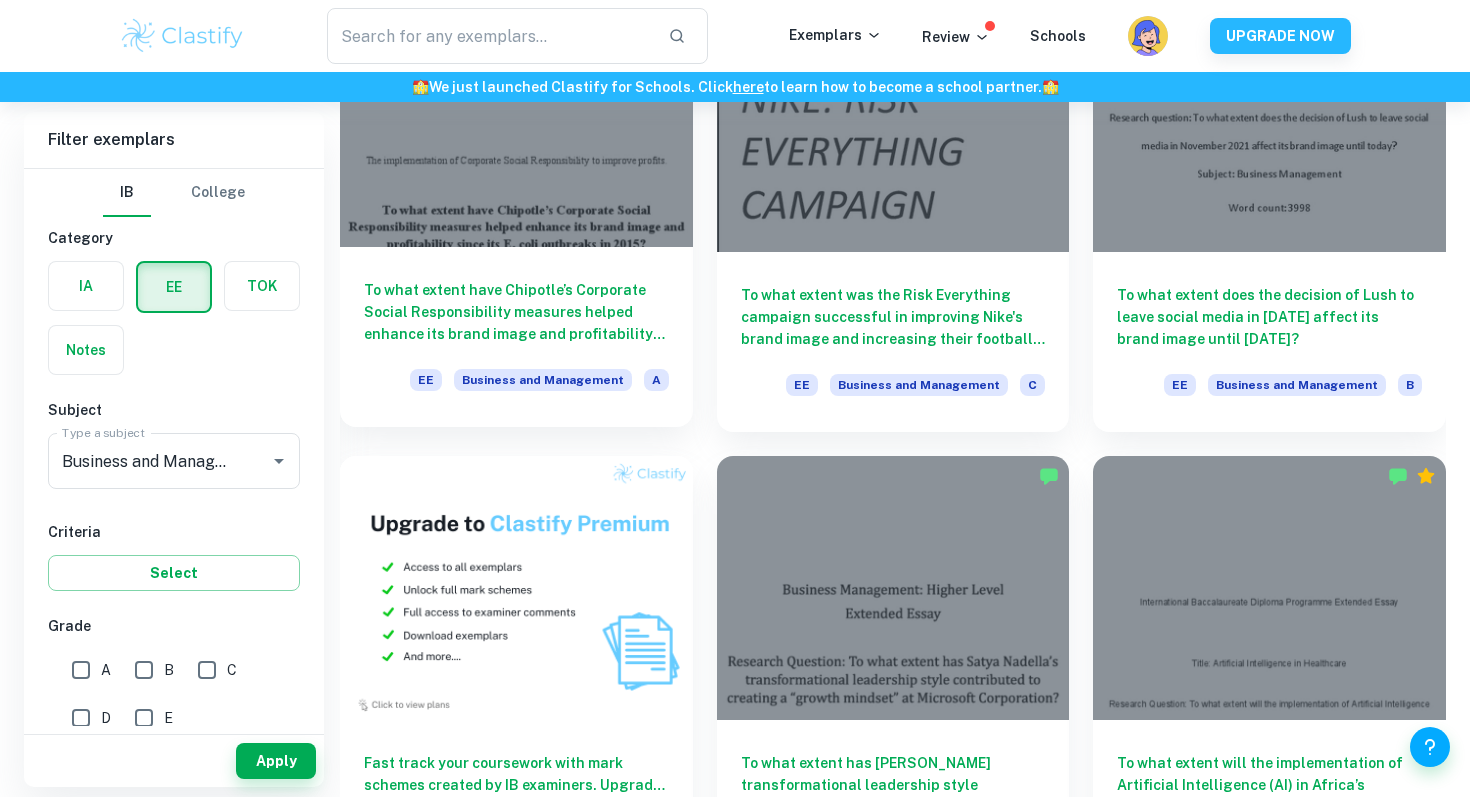 click on "To what extent have Chipotle’s Corporate Social Responsibility measures helped enhance its brand image and profitability since its [MEDICAL_DATA] outbreaks in [DATE]? EE Business and Management A" at bounding box center [516, 337] 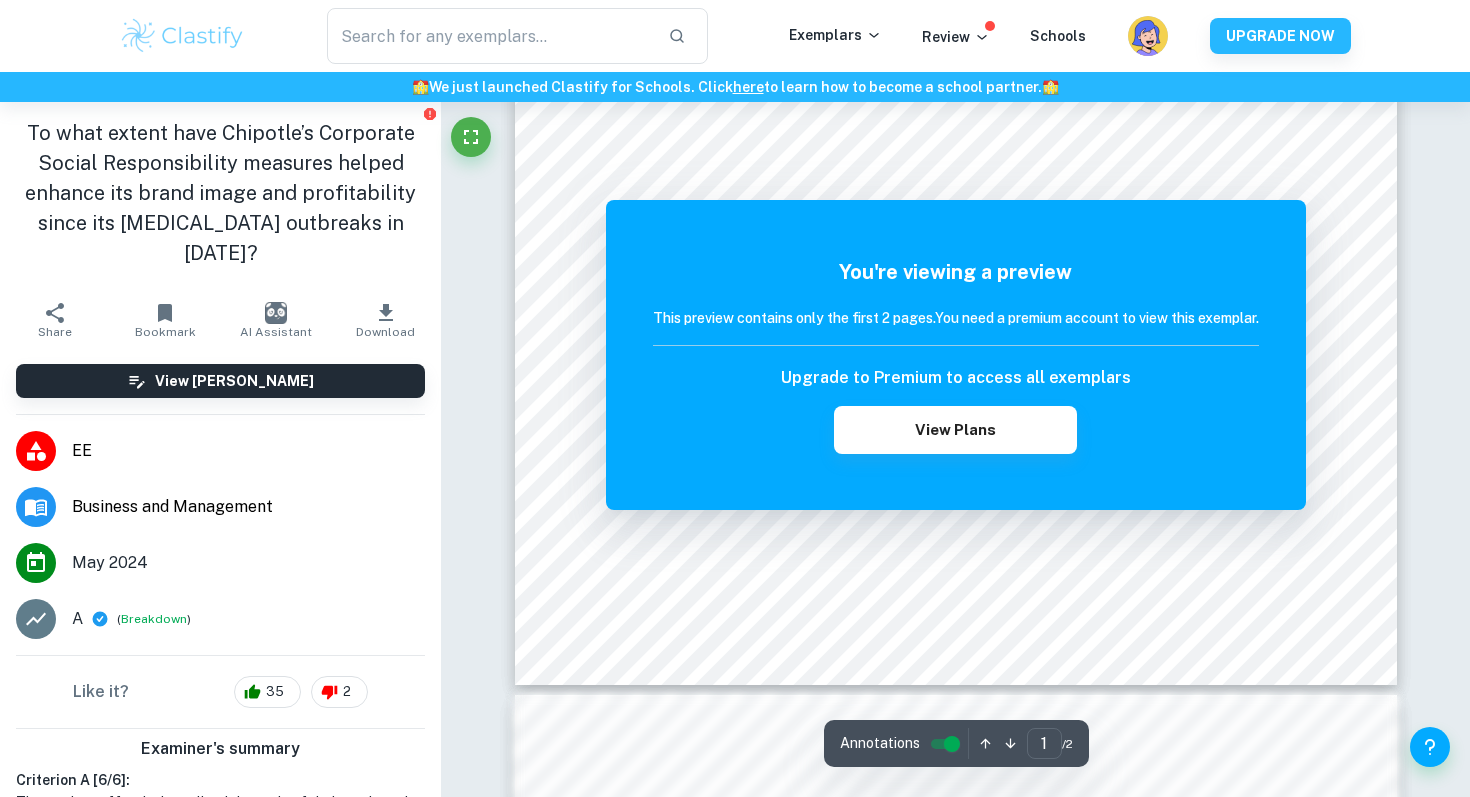scroll, scrollTop: 581, scrollLeft: 0, axis: vertical 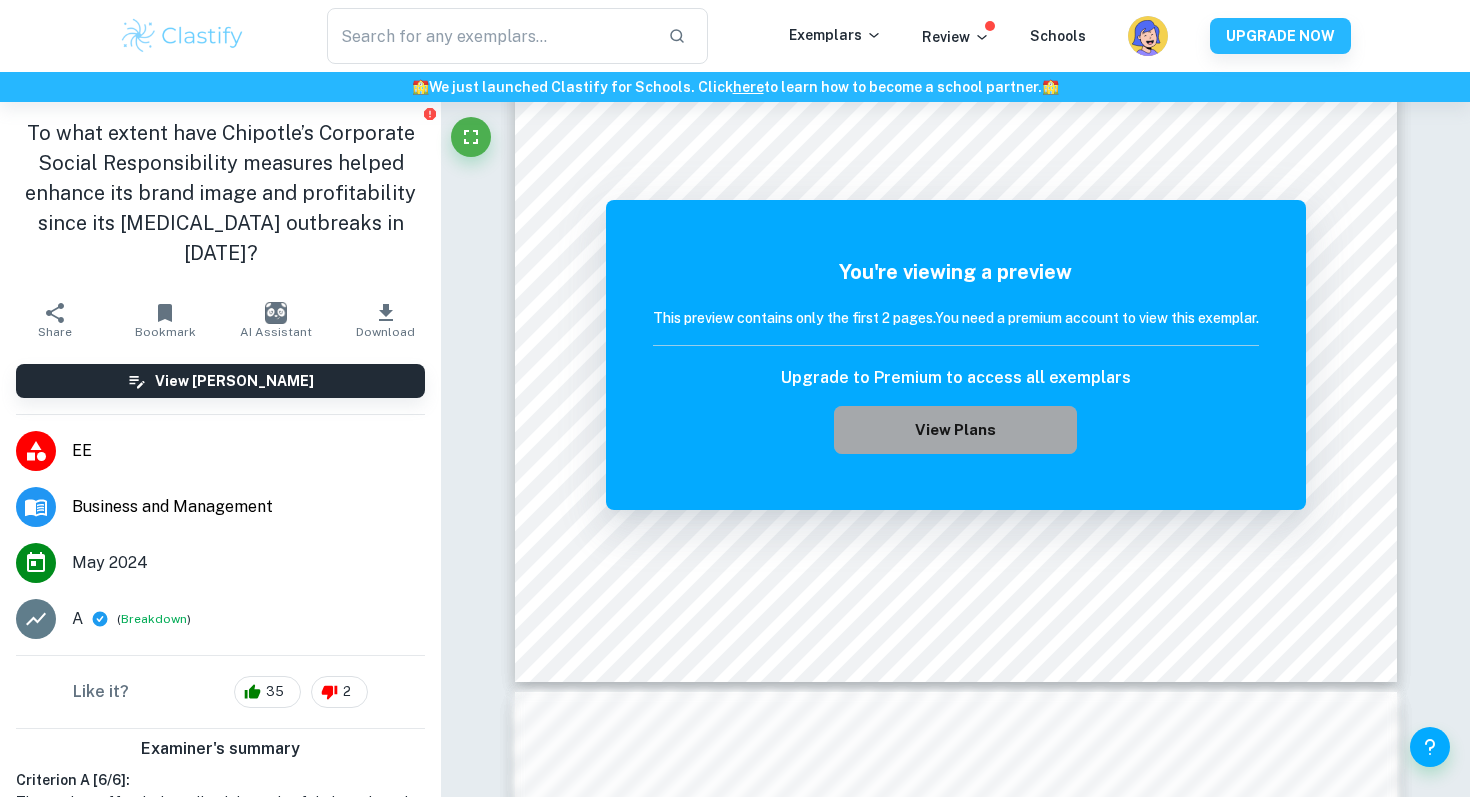 click on "View Plans" at bounding box center [955, 430] 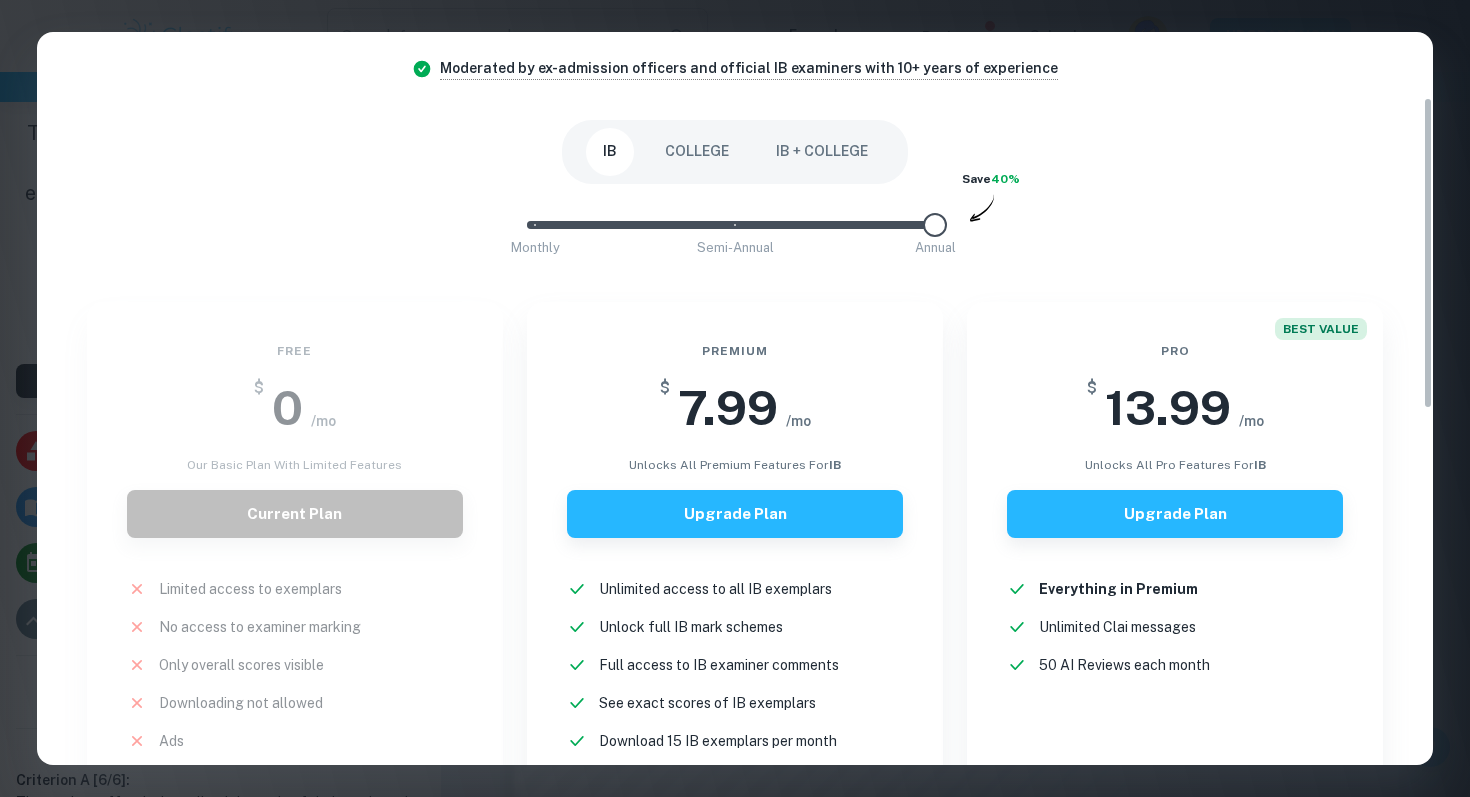 scroll, scrollTop: 0, scrollLeft: 0, axis: both 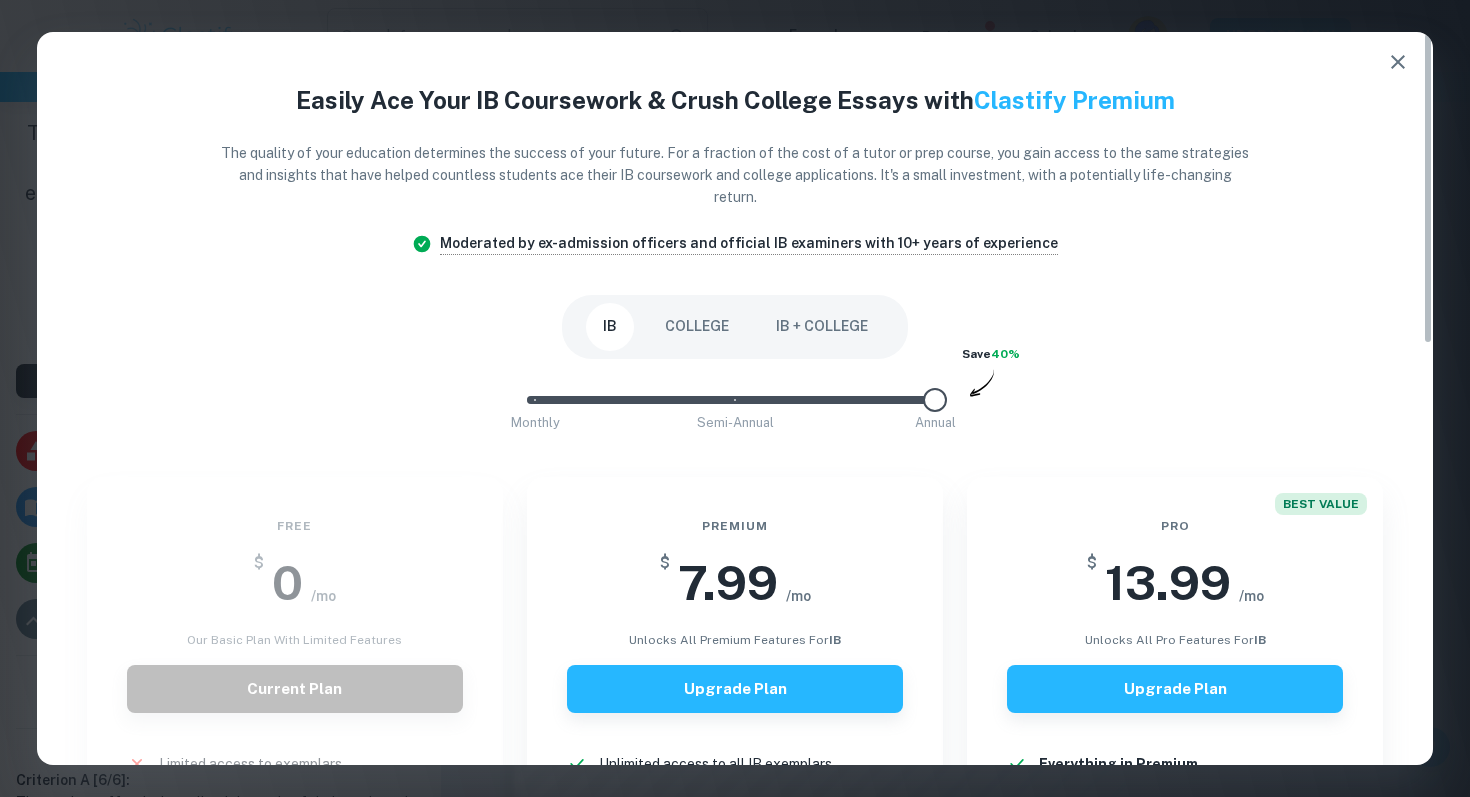 click on "COLLEGE" at bounding box center [697, 327] 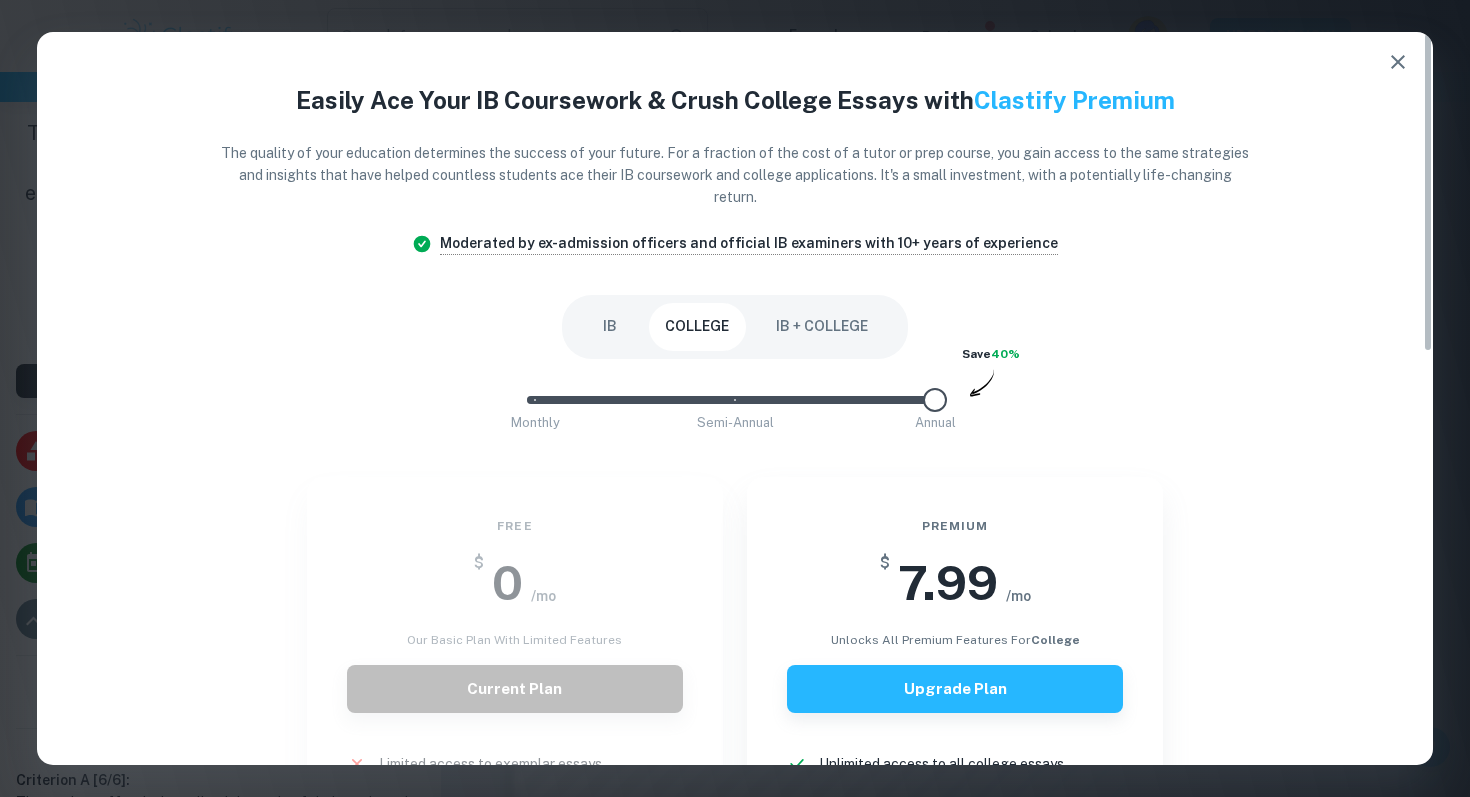 click on "IB + COLLEGE" at bounding box center [822, 327] 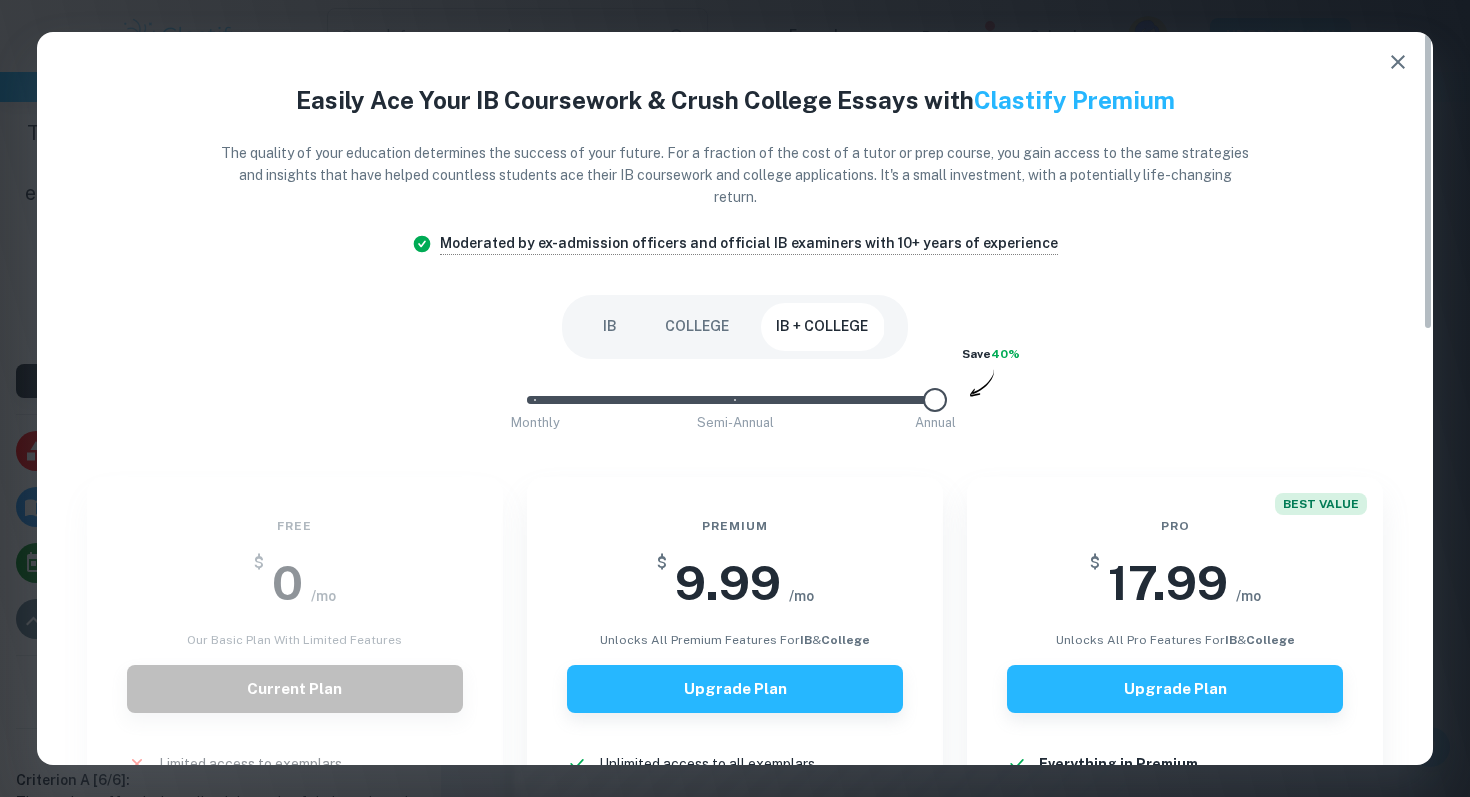 click on "IB" at bounding box center (610, 327) 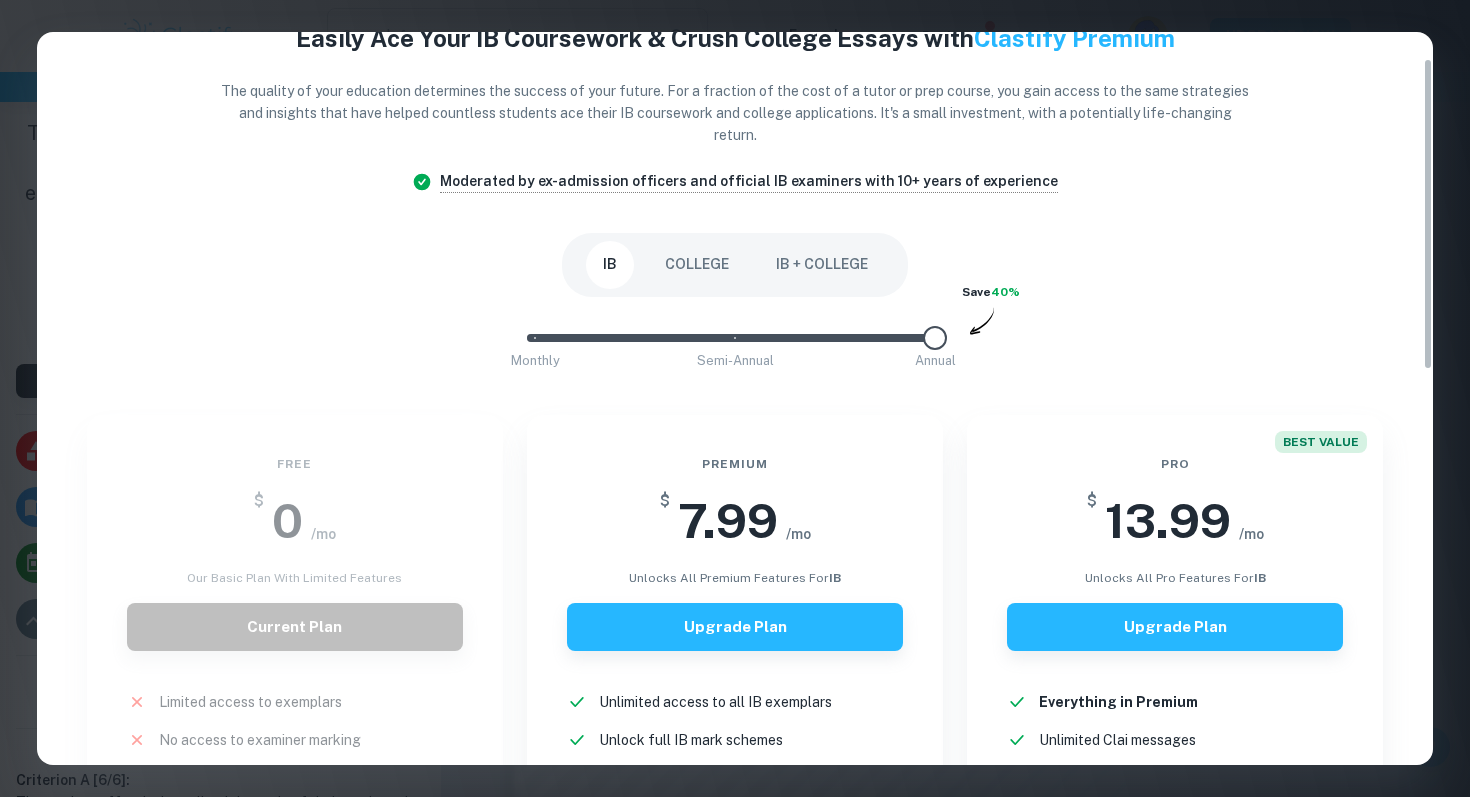 scroll, scrollTop: 63, scrollLeft: 0, axis: vertical 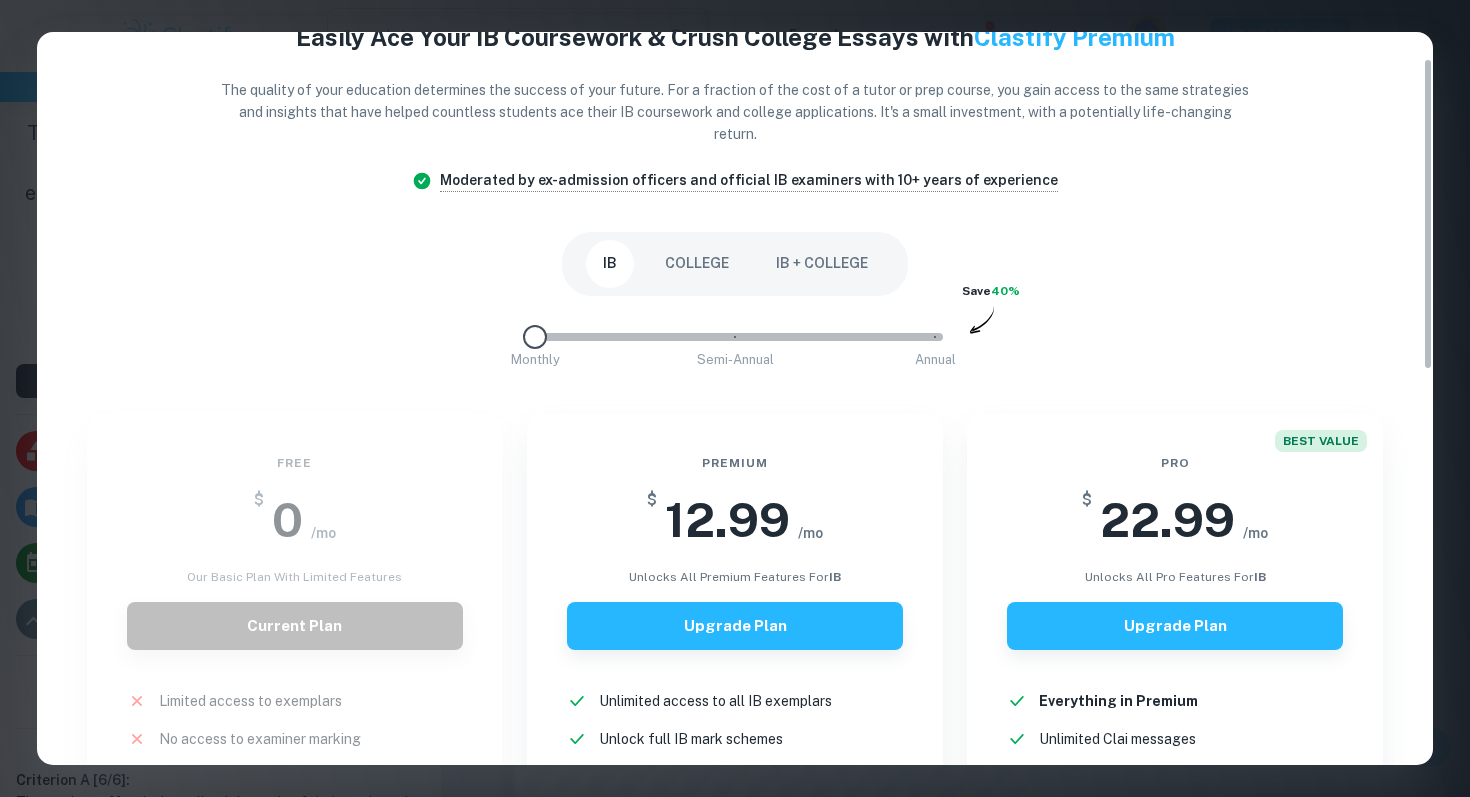 drag, startPoint x: 921, startPoint y: 331, endPoint x: 540, endPoint y: 335, distance: 381.021 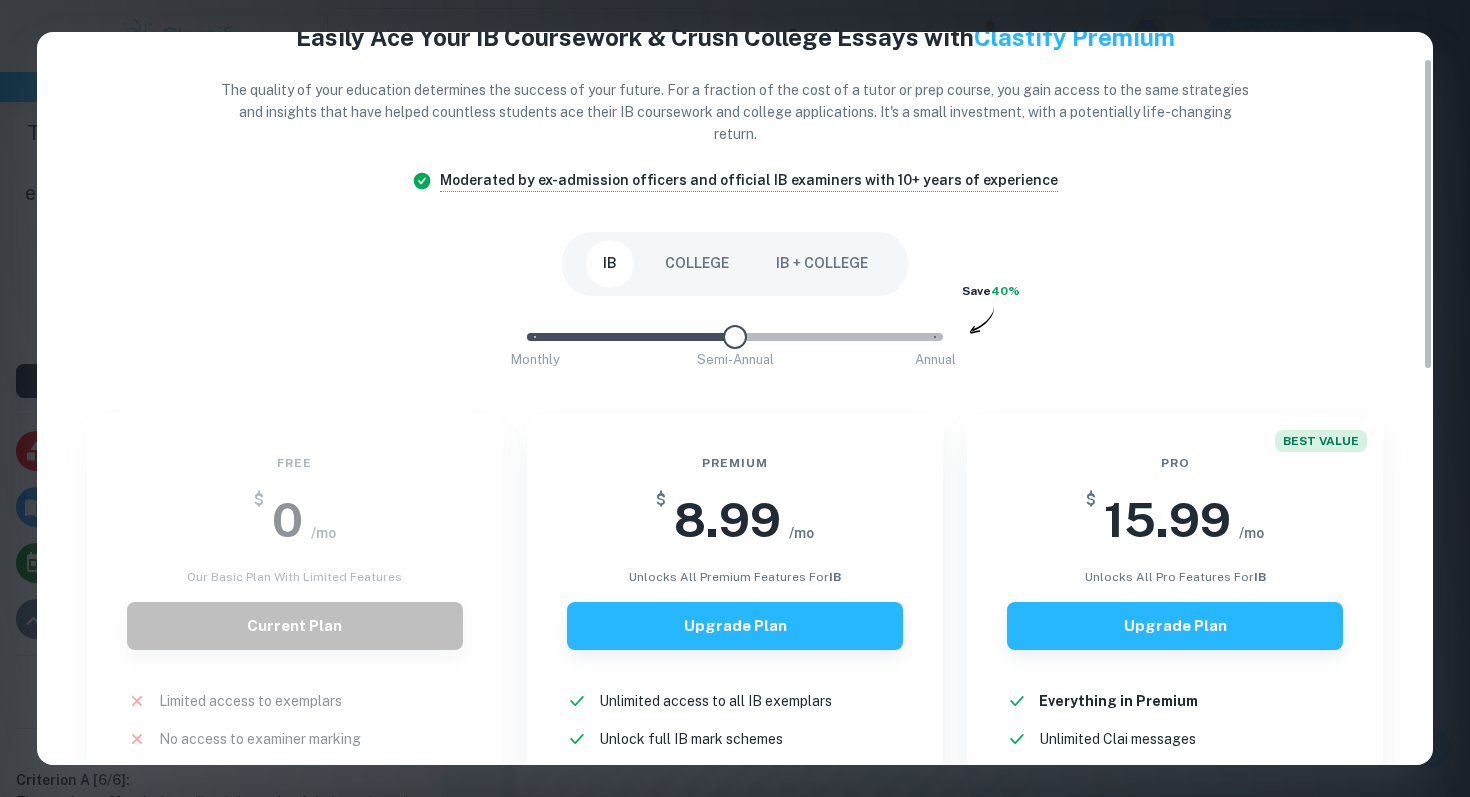 type on "0" 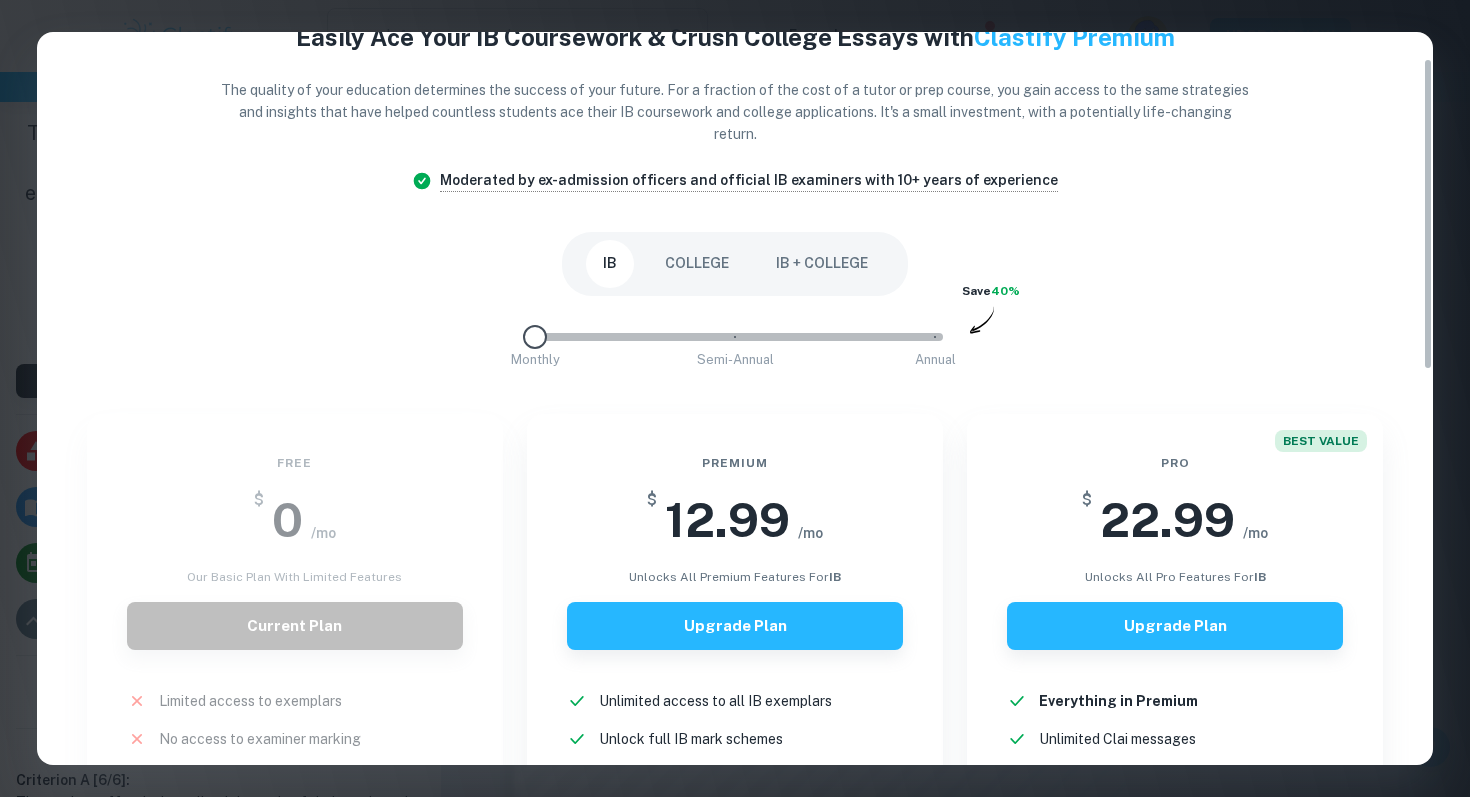 drag, startPoint x: 525, startPoint y: 343, endPoint x: 269, endPoint y: 401, distance: 262.4881 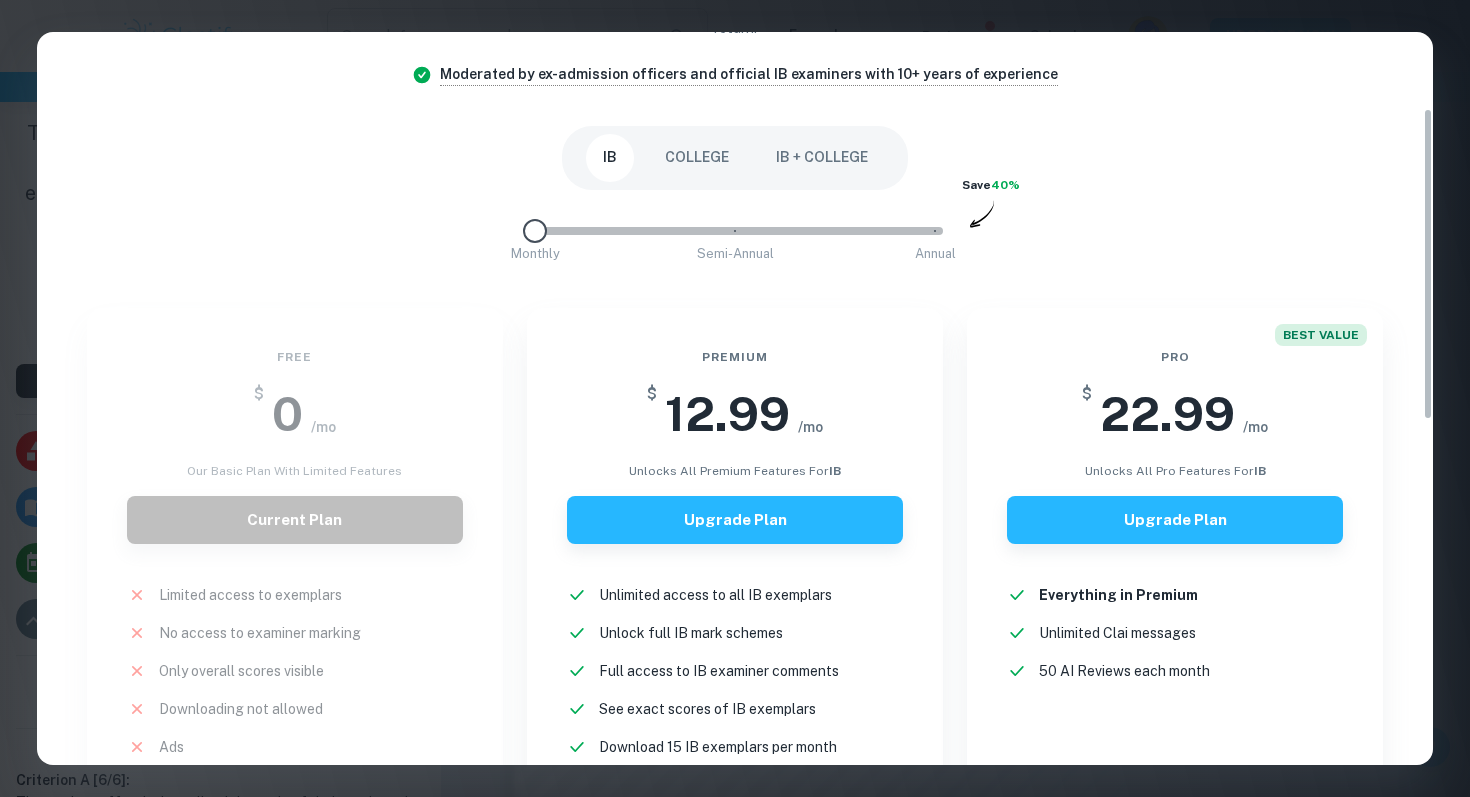 scroll, scrollTop: 179, scrollLeft: 0, axis: vertical 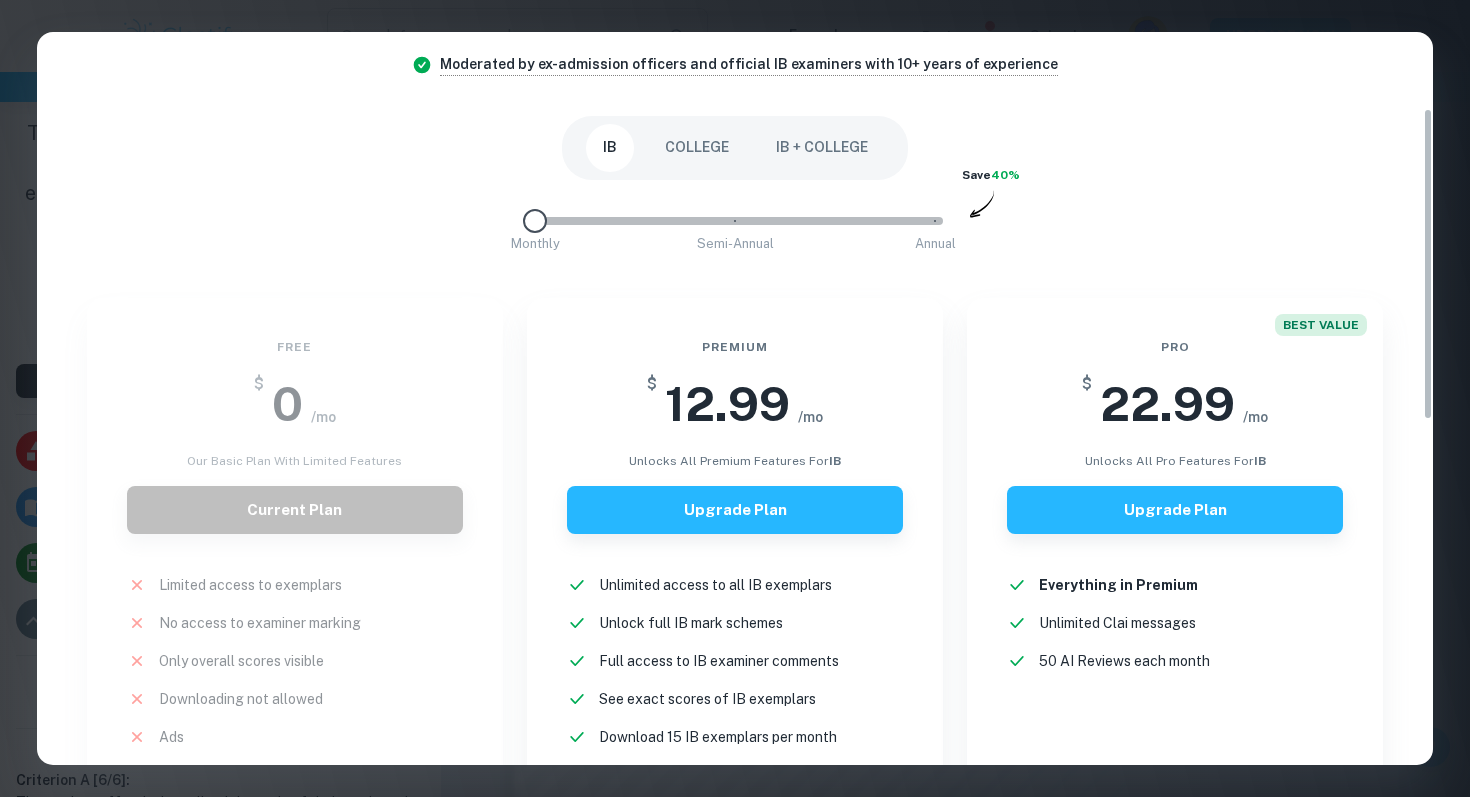 click on "Easily Ace Your IB Coursework & Crush College Essays with  Clastify Premium The quality of your education determines the success of your future. For a fraction of the cost of a tutor or prep course, you gain access to the same strategies and insights that have helped countless students ace their IB coursework and college applications. It's a small investment, with a potentially life-changing return. Moderated by ex-admission officers and official IB examiners with 10+ years of experience IB COLLEGE IB + COLLEGE Monthly Semi-Annual Annual Save  40% Free $ 0 /mo Our basic plan with limited features Current Plan Limited access to exemplars New! No access to examiner marking New! Only overall scores visible New! Downloading not allowed New! Ads New! Premium $ 12.99 /mo unlocks all premium features for  IB Upgrade Plan Unlimited access to all IB exemplars New! Unlock full IB mark schemes New! Full access to IB examiner comments New! See exact scores of IB exemplars New! Download 15 IB exemplars per month New! New!" at bounding box center (735, 398) 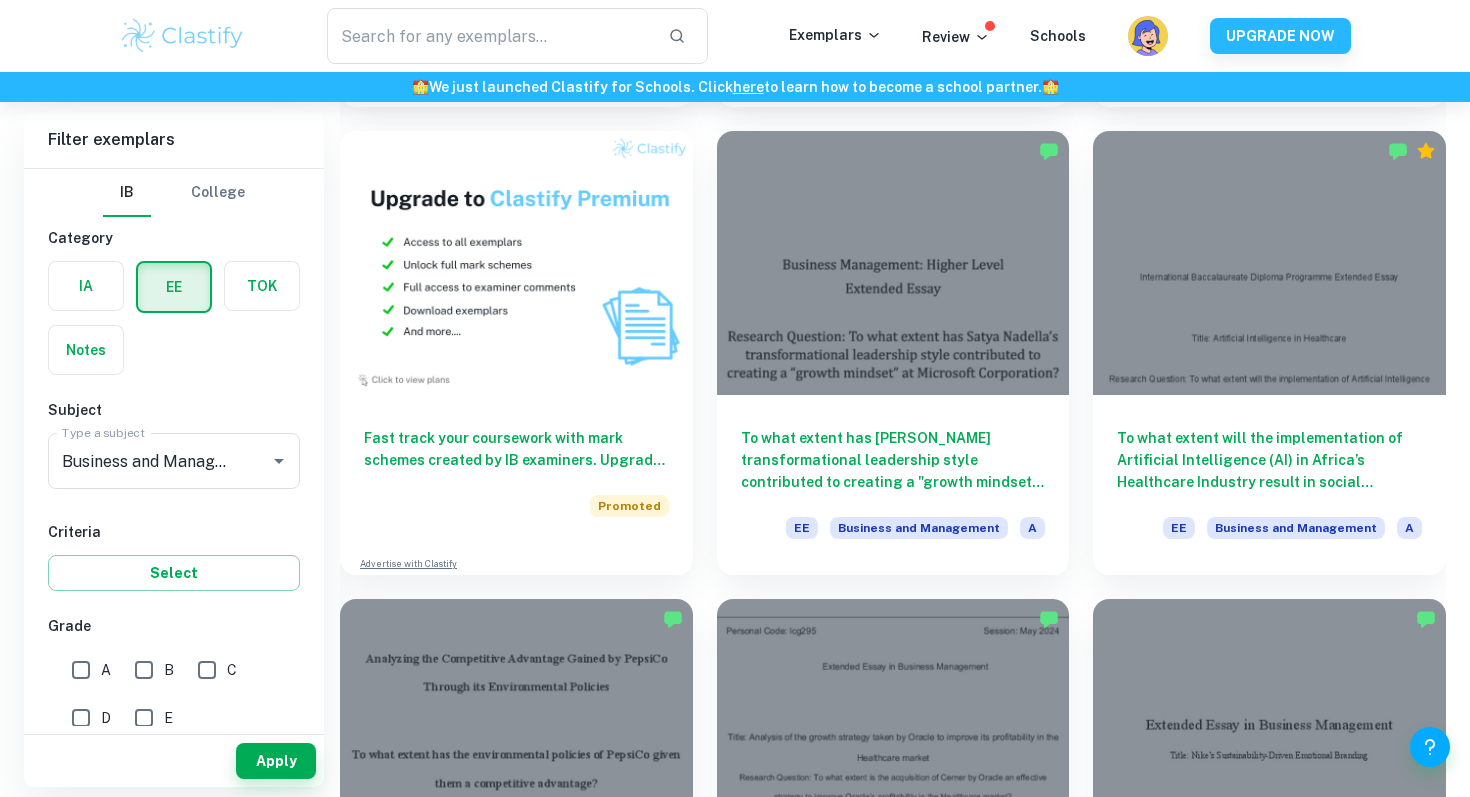 scroll, scrollTop: 1062, scrollLeft: 0, axis: vertical 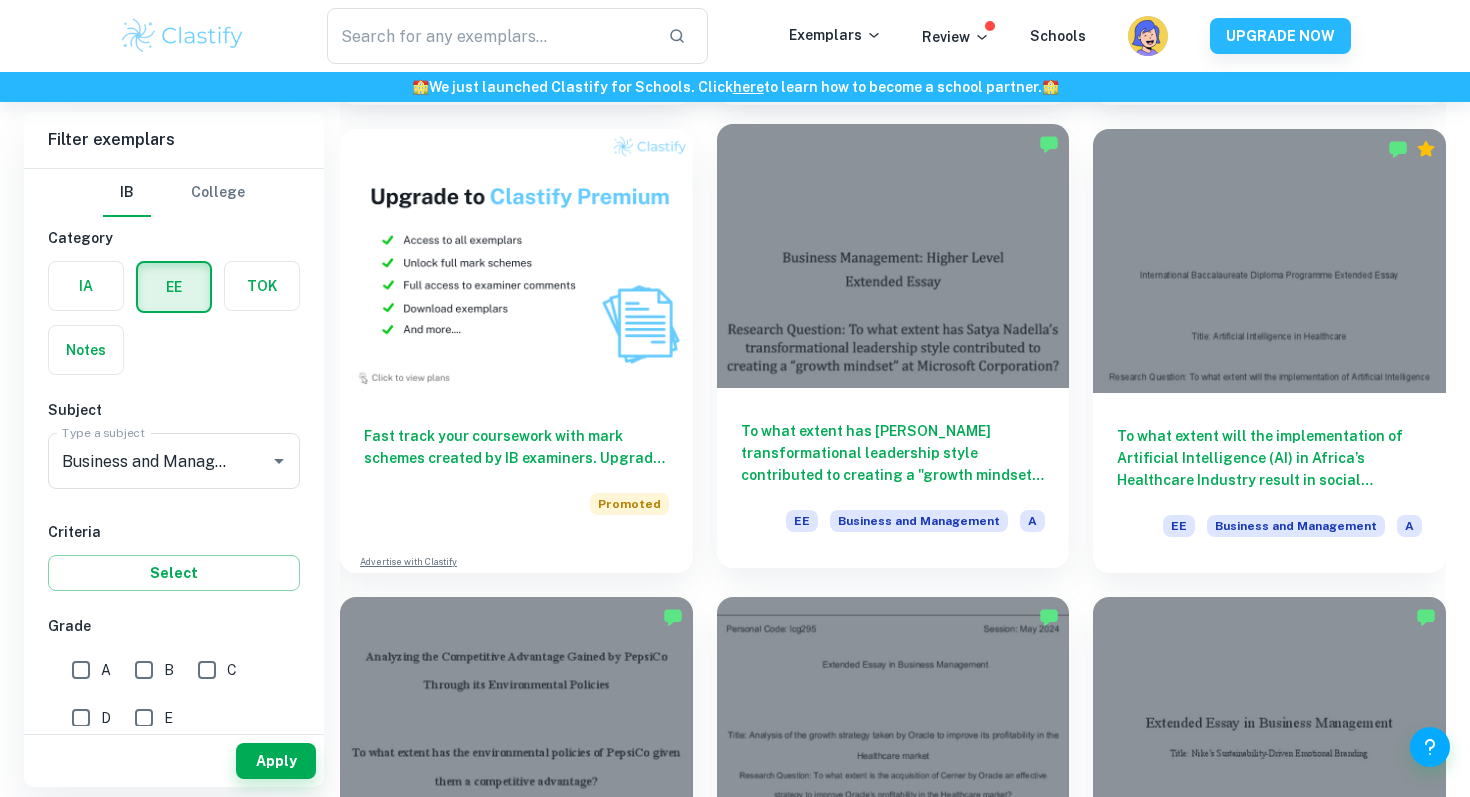 click at bounding box center (893, 256) 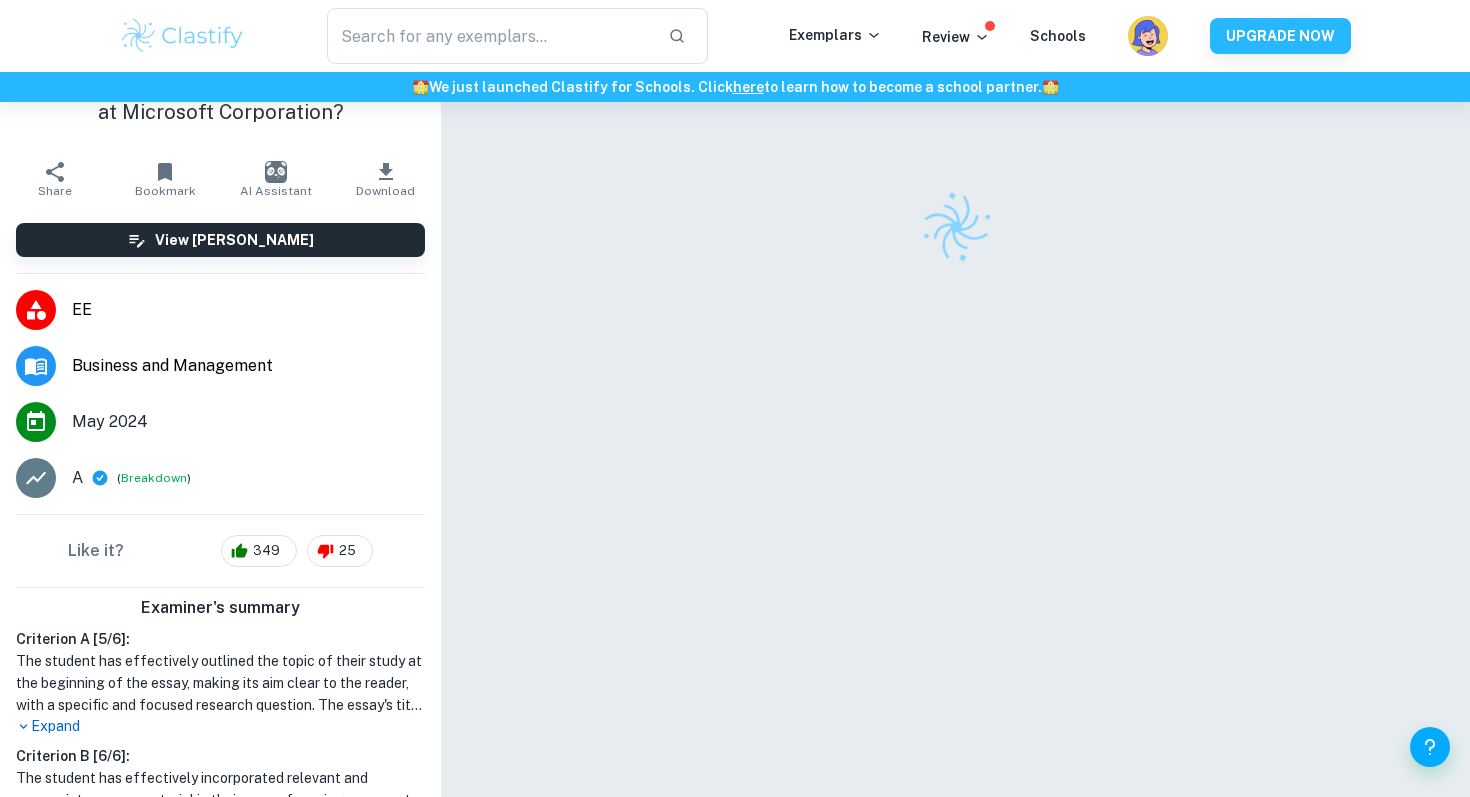 scroll, scrollTop: 522, scrollLeft: 0, axis: vertical 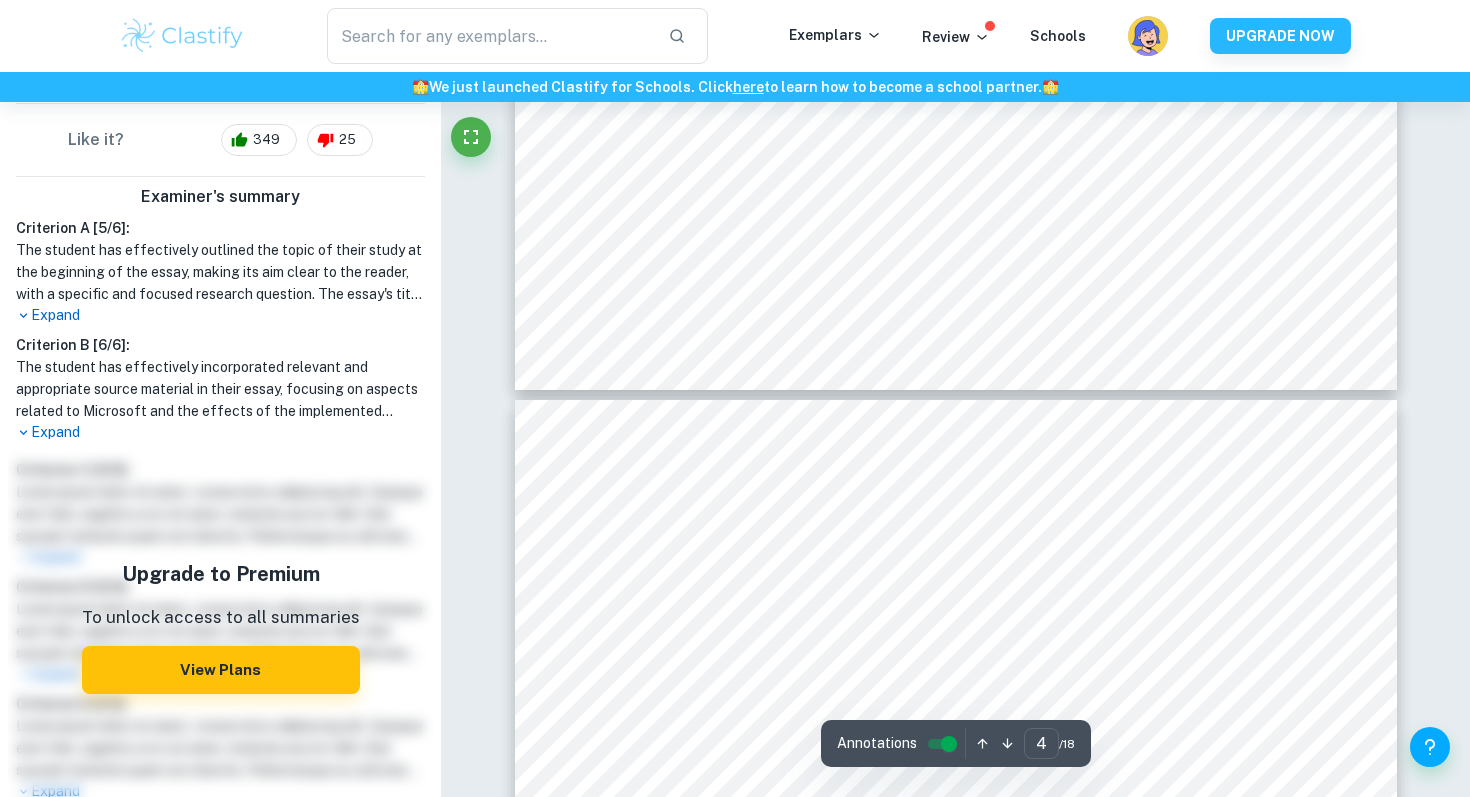type on "3" 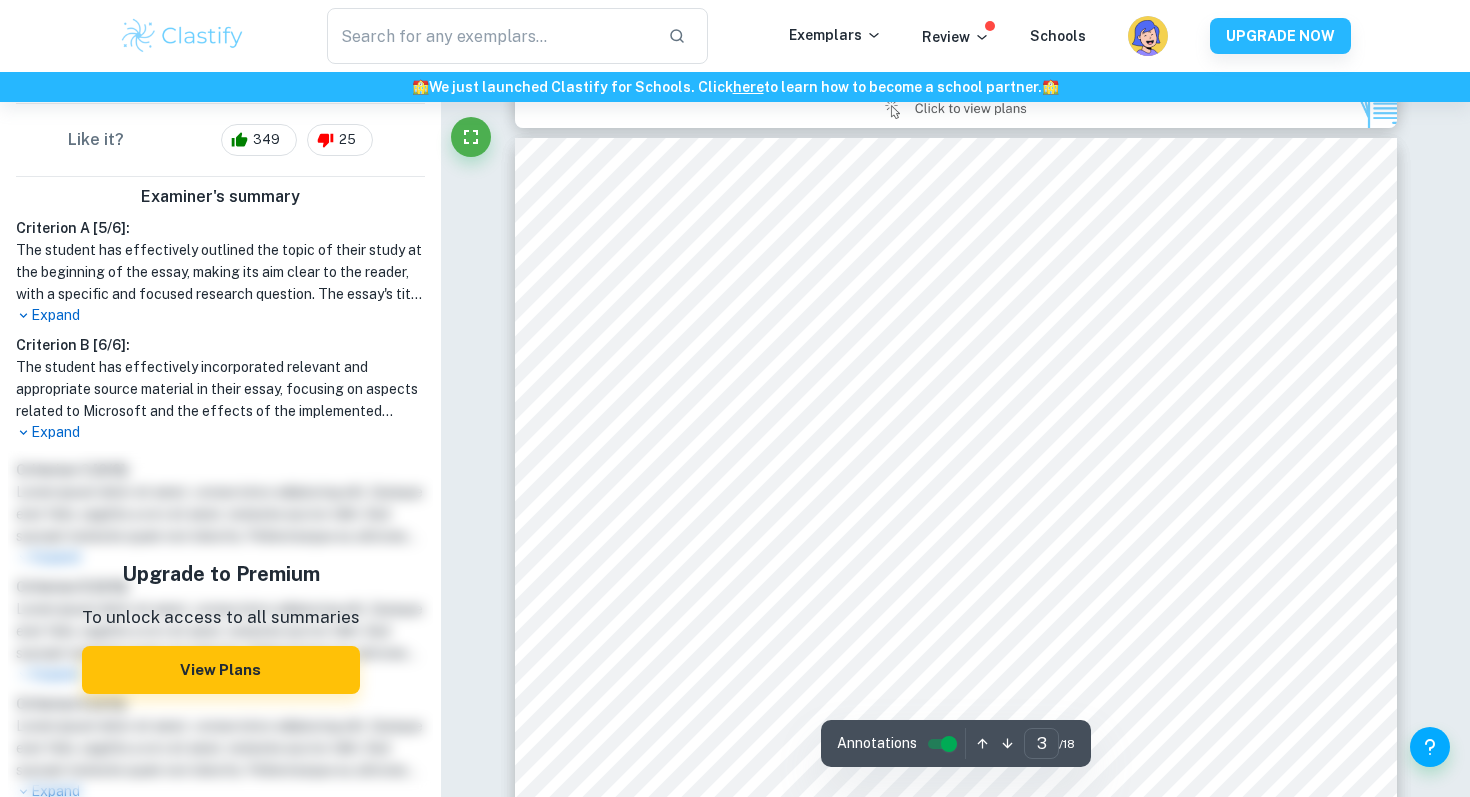 scroll, scrollTop: 2805, scrollLeft: 0, axis: vertical 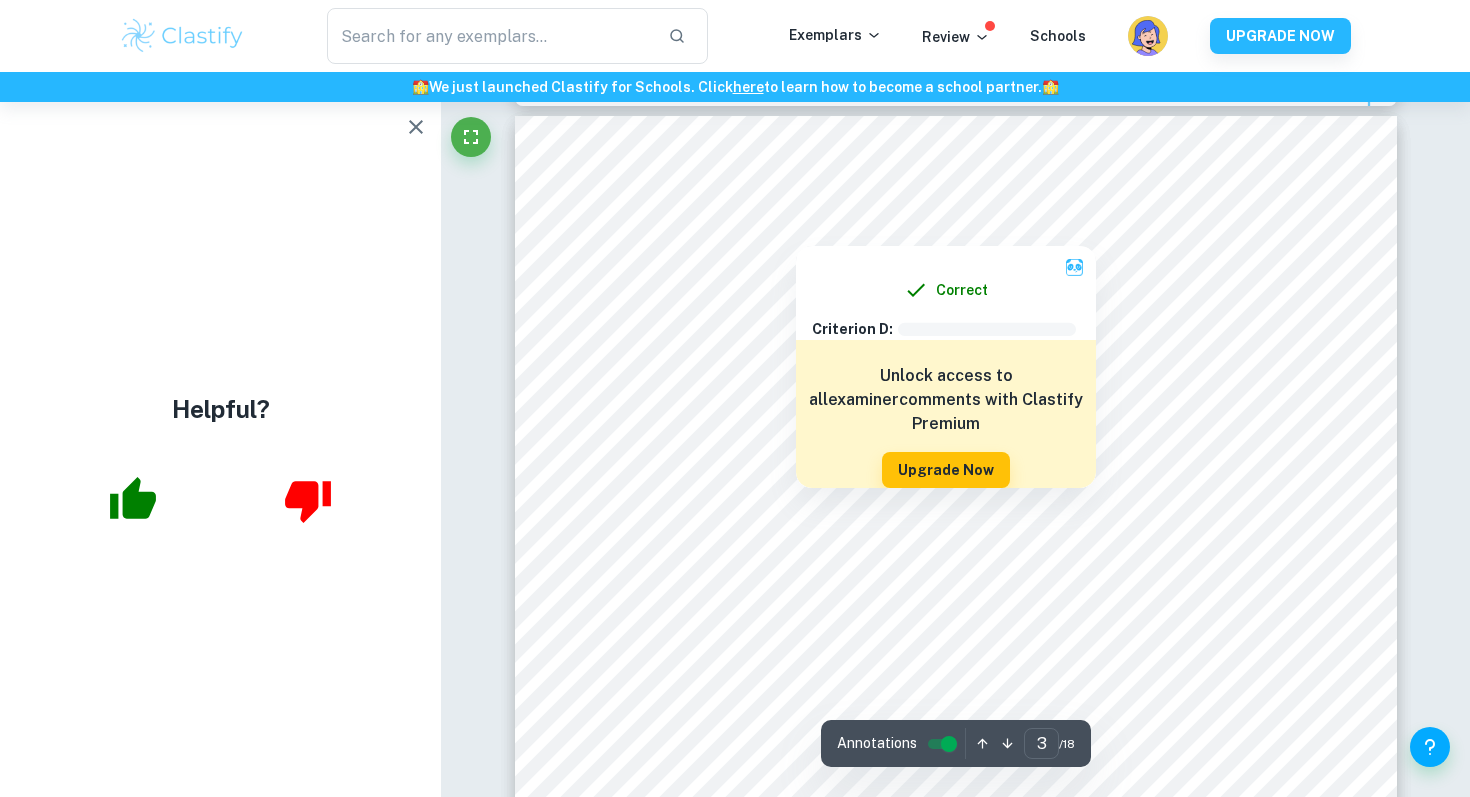 click at bounding box center [796, 223] 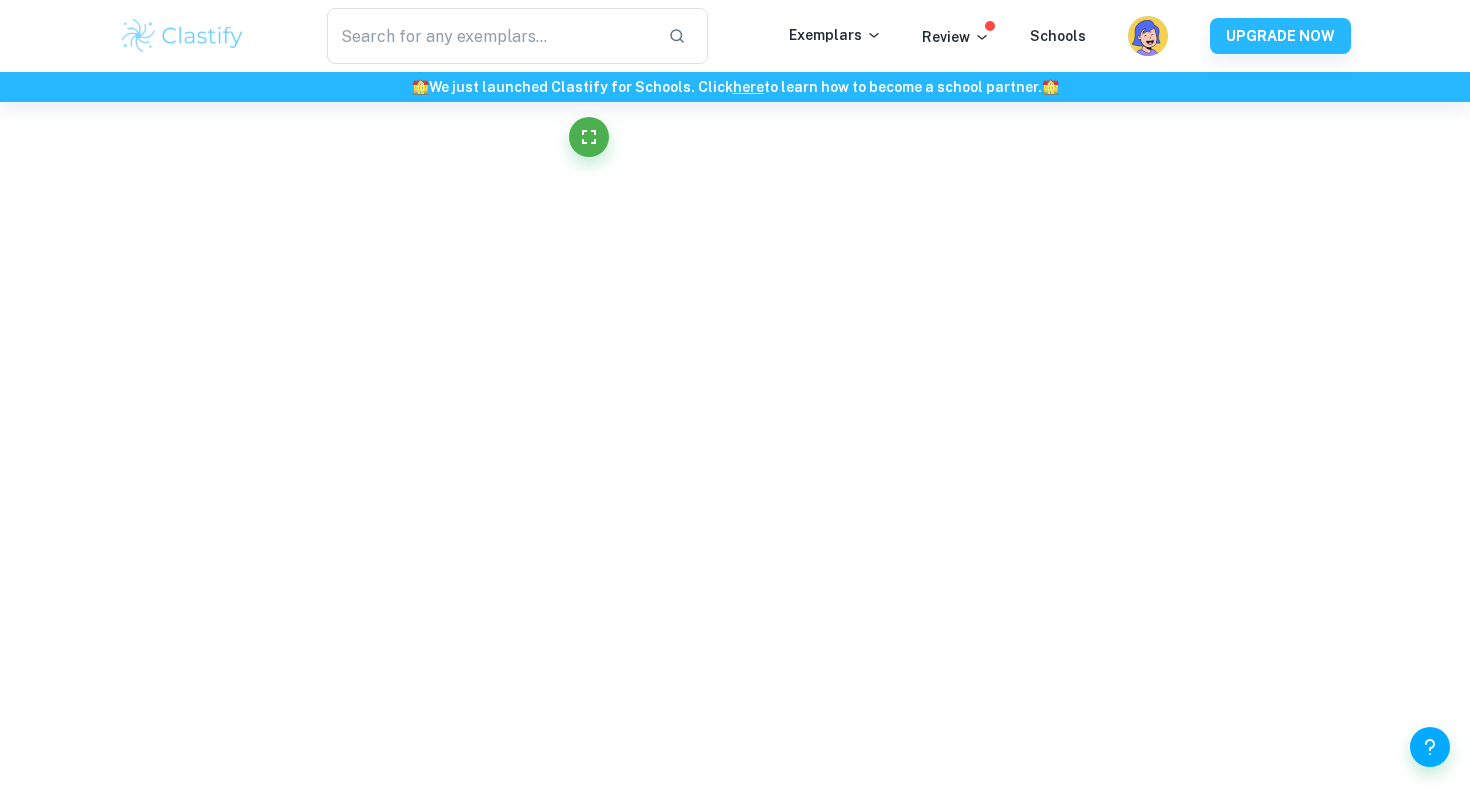 scroll, scrollTop: 2496, scrollLeft: 0, axis: vertical 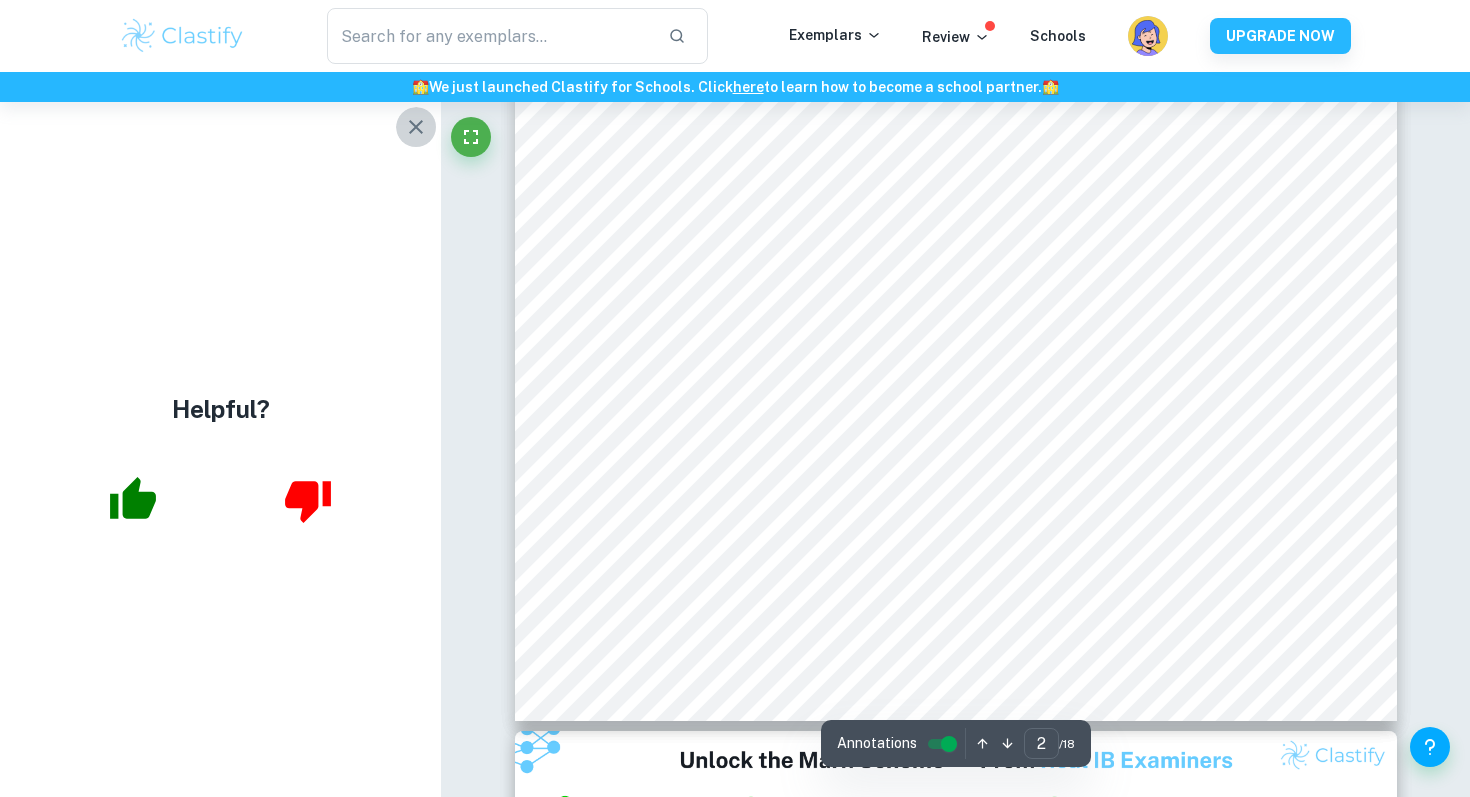 click 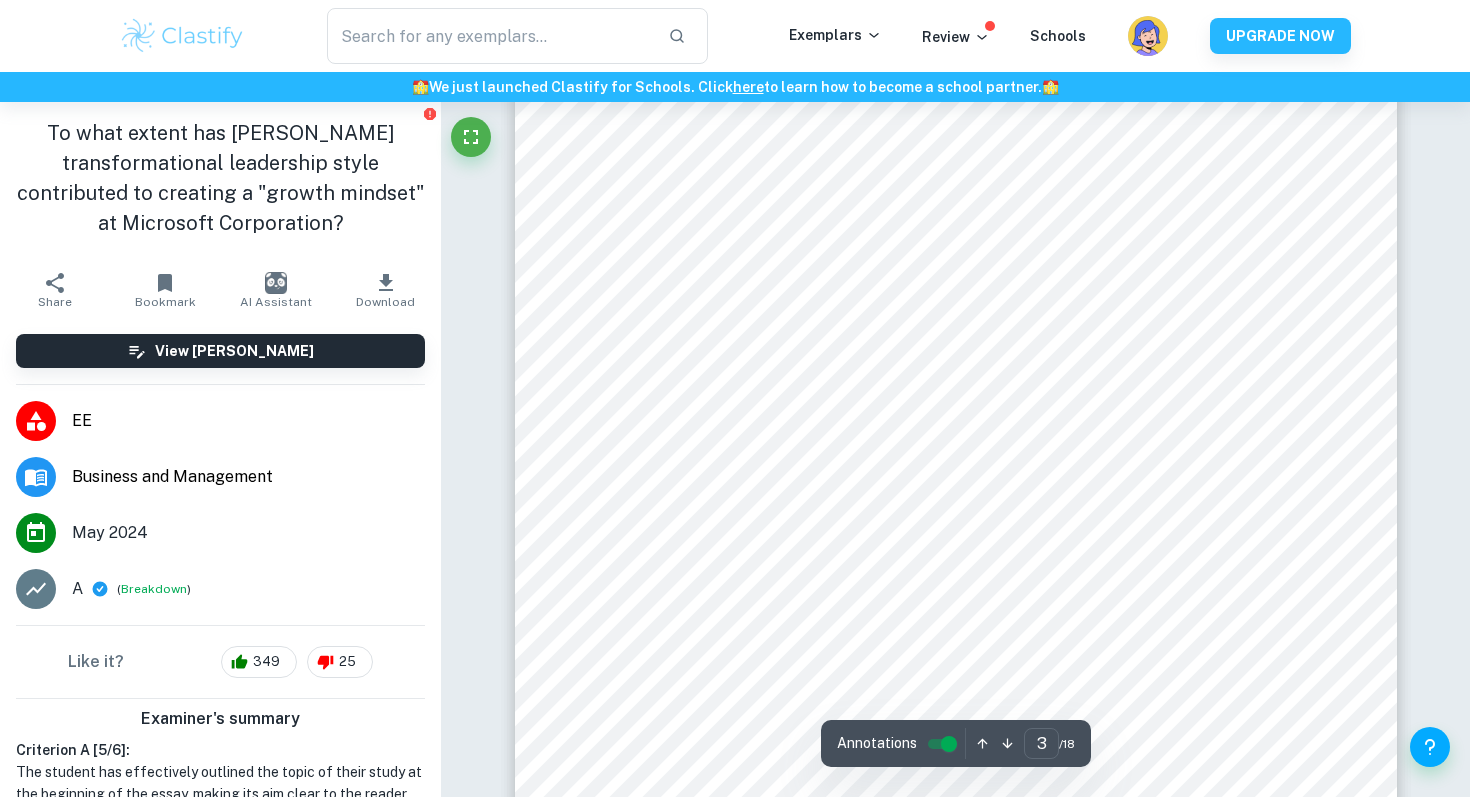 scroll, scrollTop: 3363, scrollLeft: 0, axis: vertical 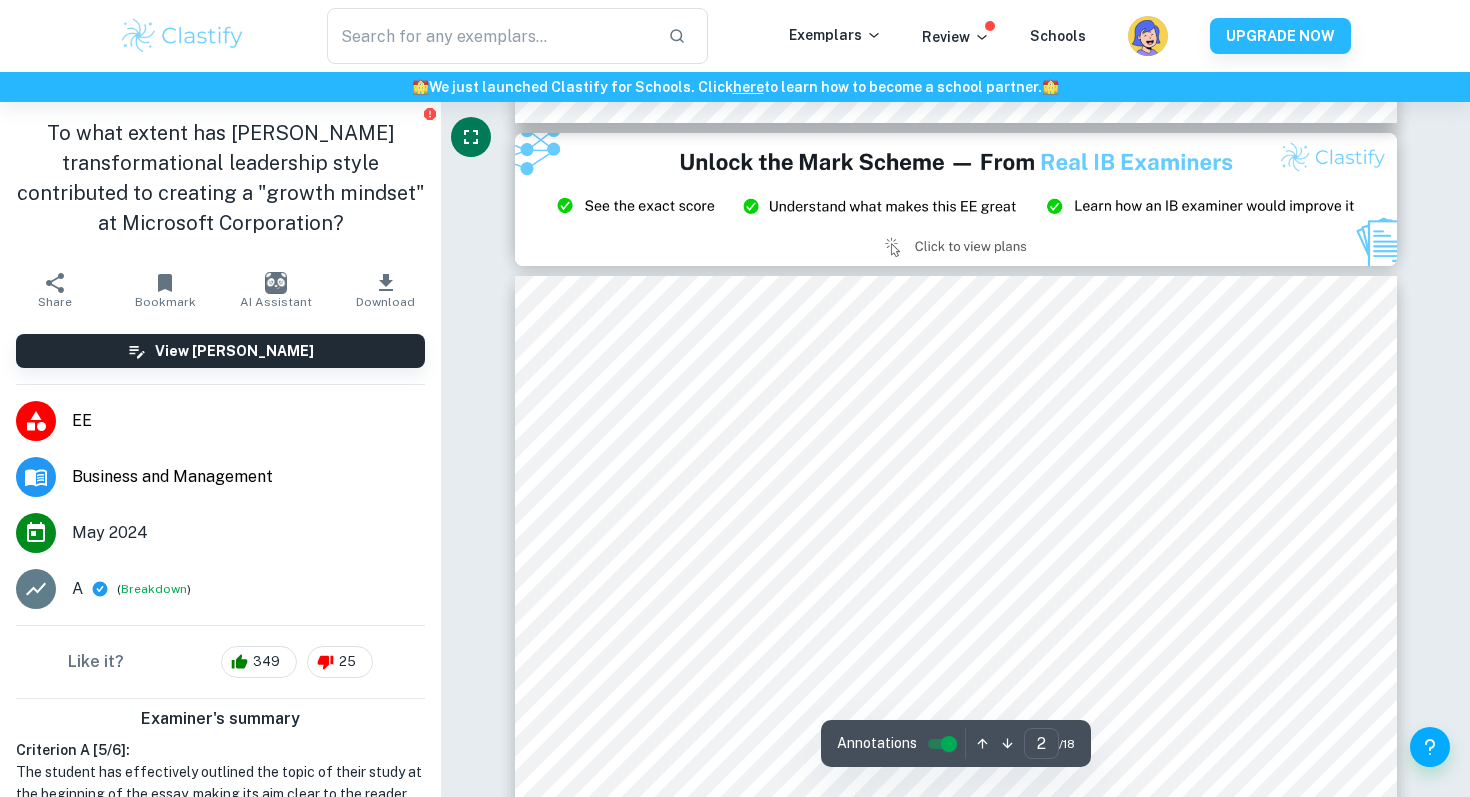 type on "3" 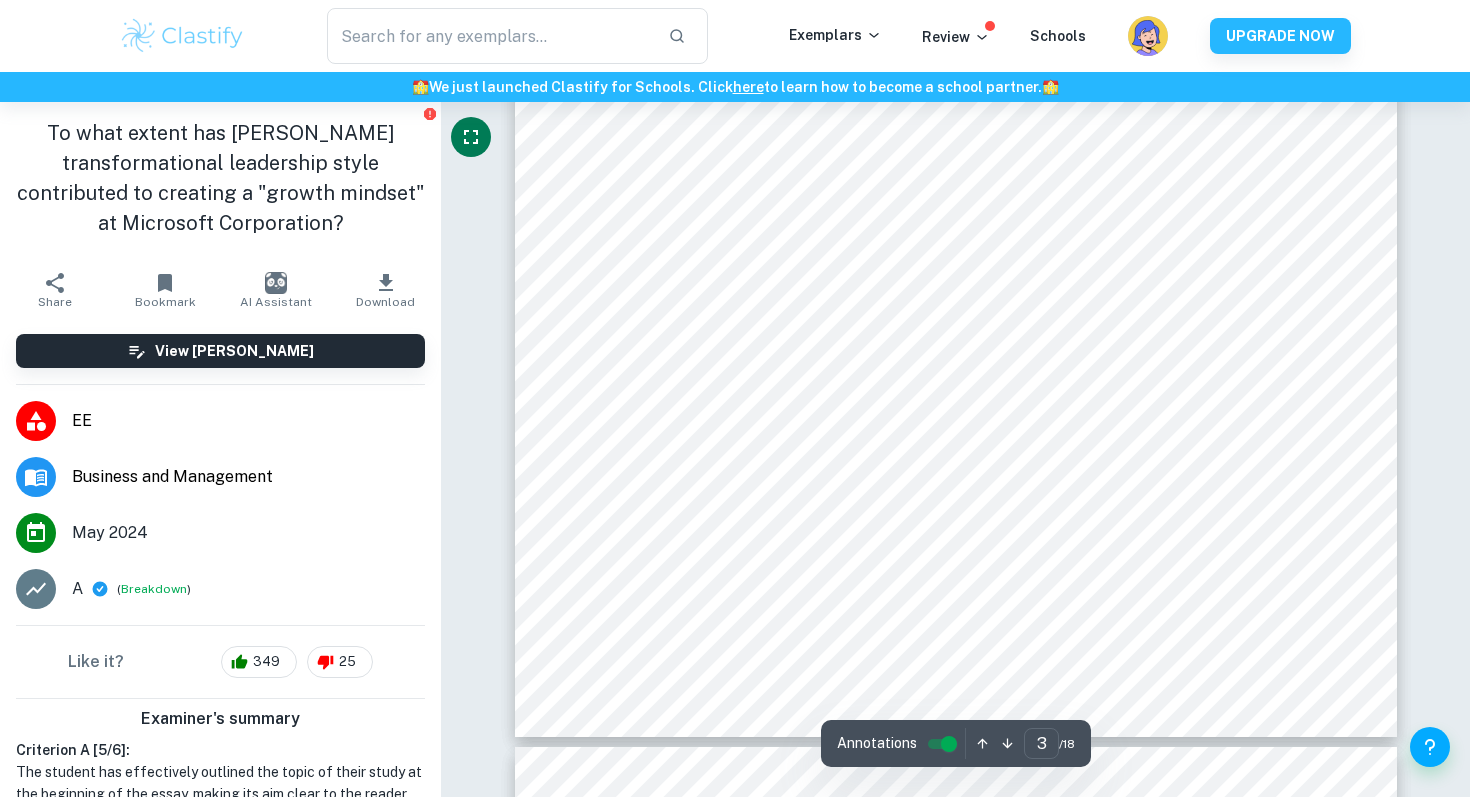 scroll, scrollTop: 3676, scrollLeft: 0, axis: vertical 